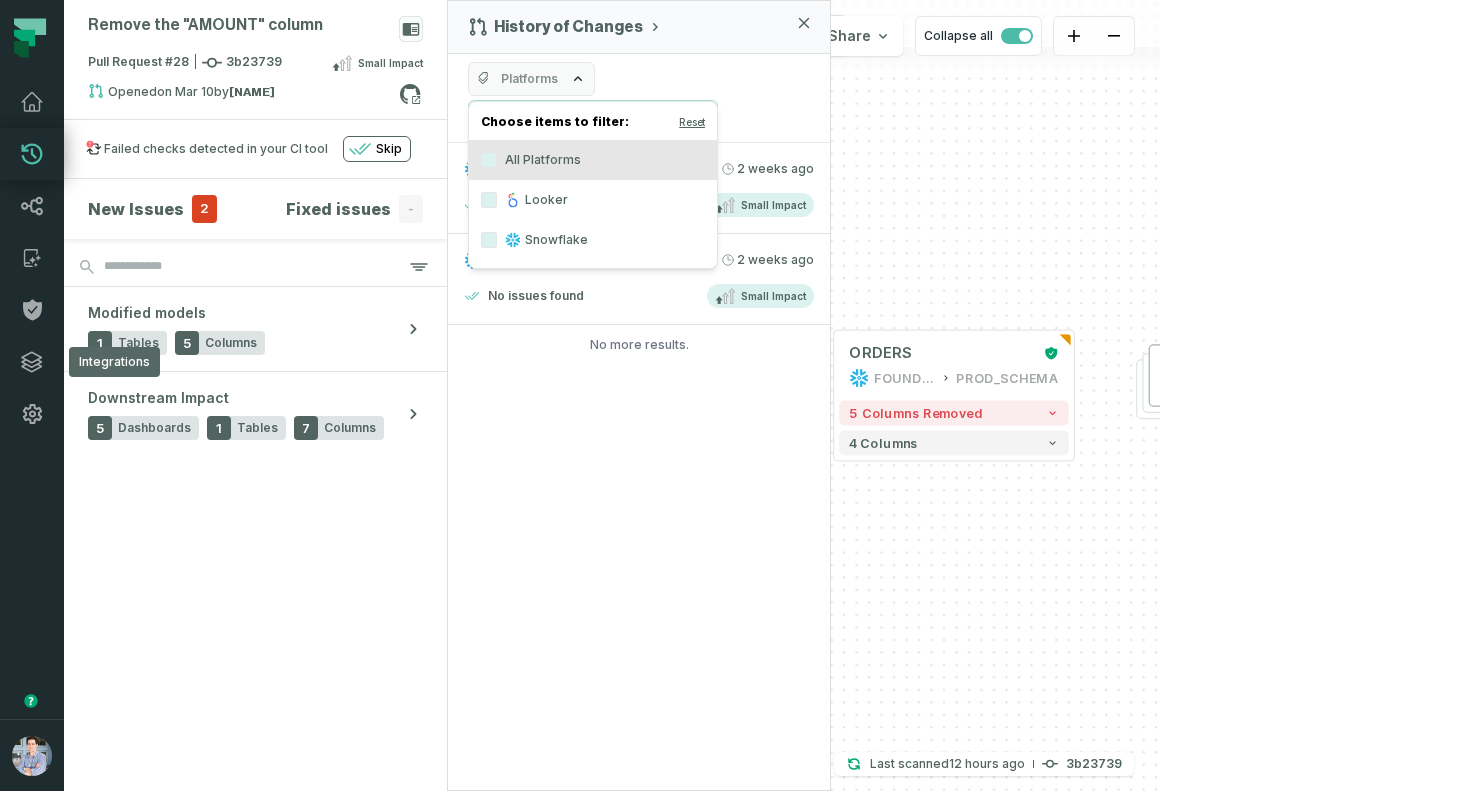 scroll, scrollTop: 0, scrollLeft: 0, axis: both 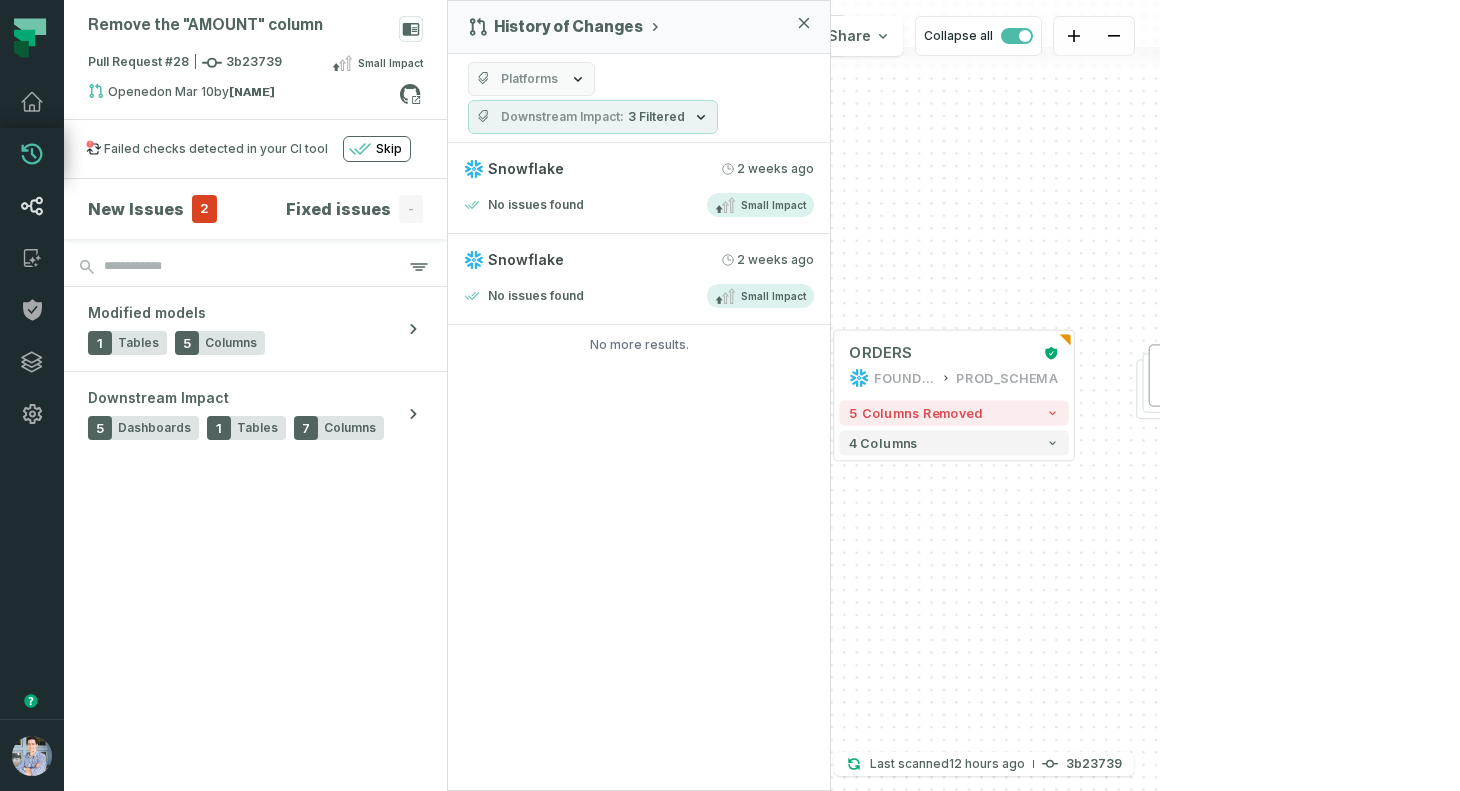 click 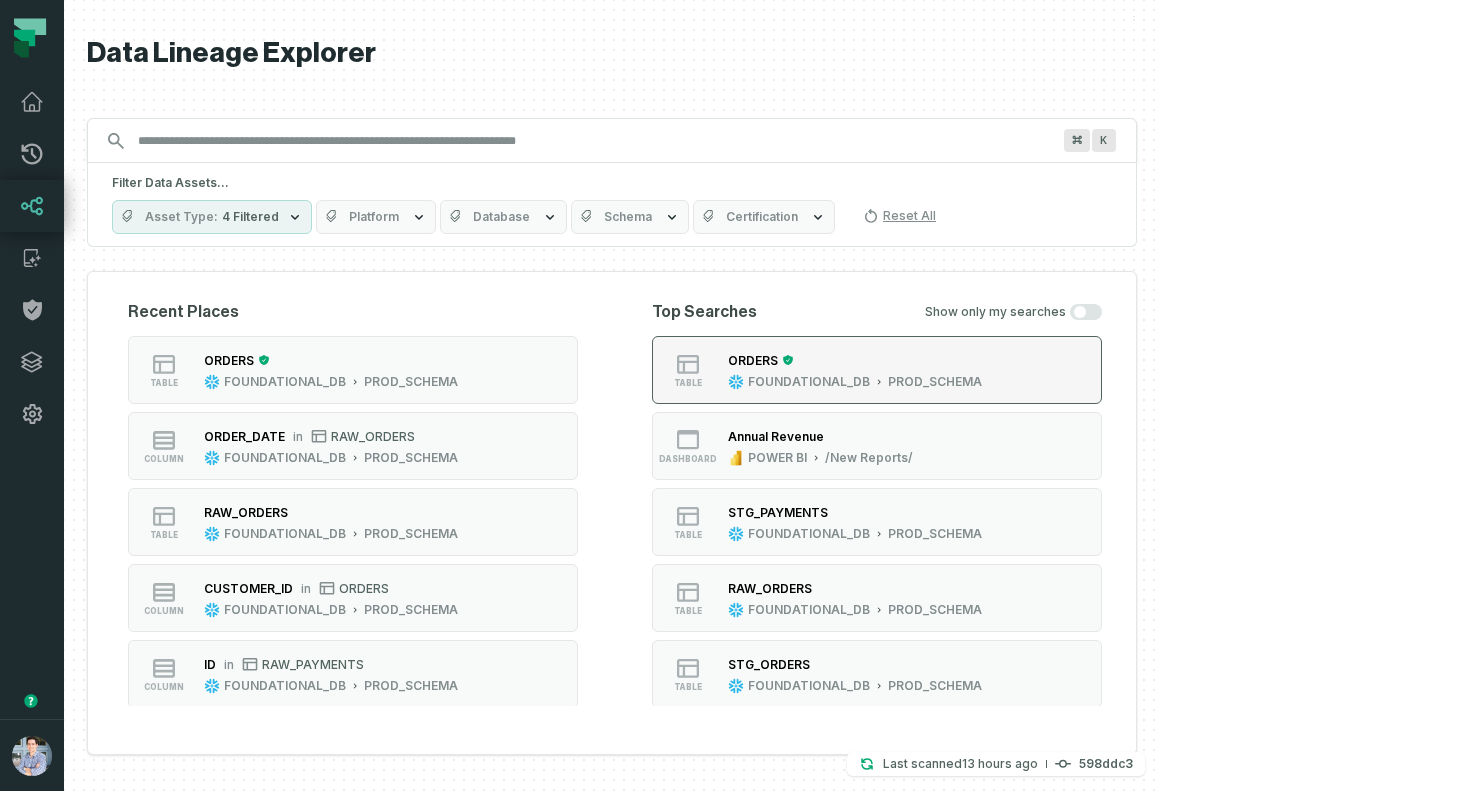 click on "ORDERS FOUNDATIONAL_DB PROD_SCHEMA" at bounding box center [855, 370] 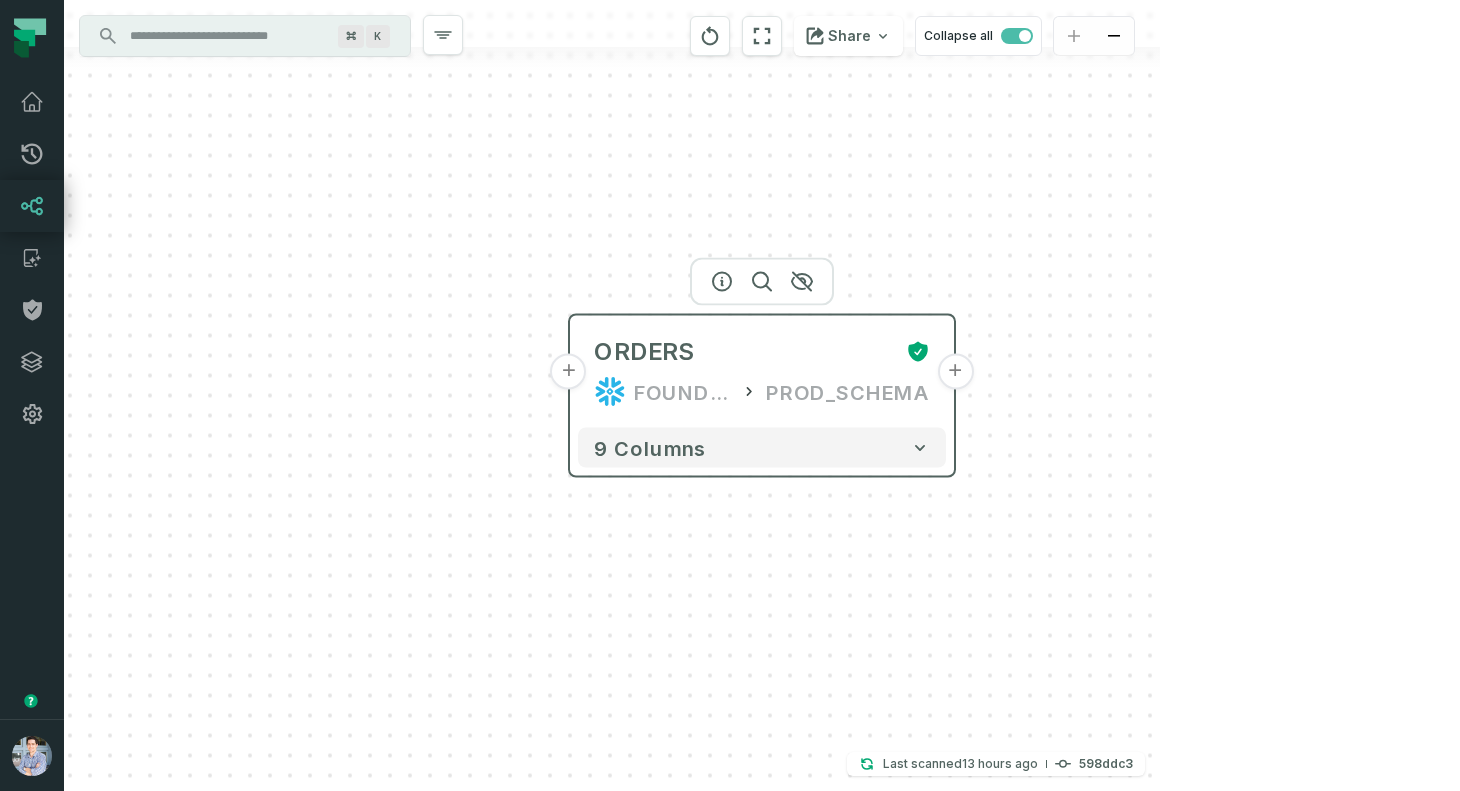 click on "+" at bounding box center [955, 372] 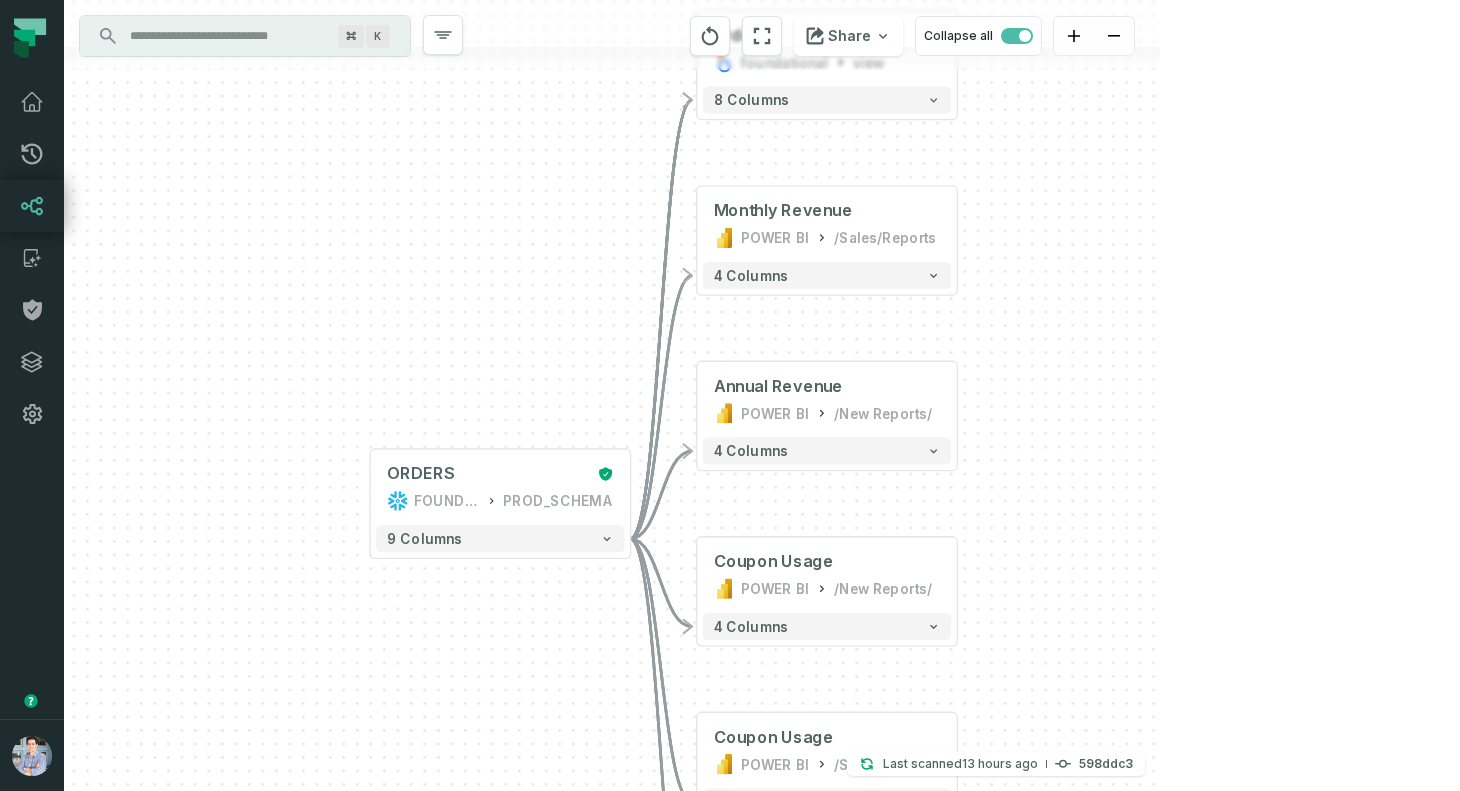 drag, startPoint x: 402, startPoint y: 298, endPoint x: 601, endPoint y: 306, distance: 199.16074 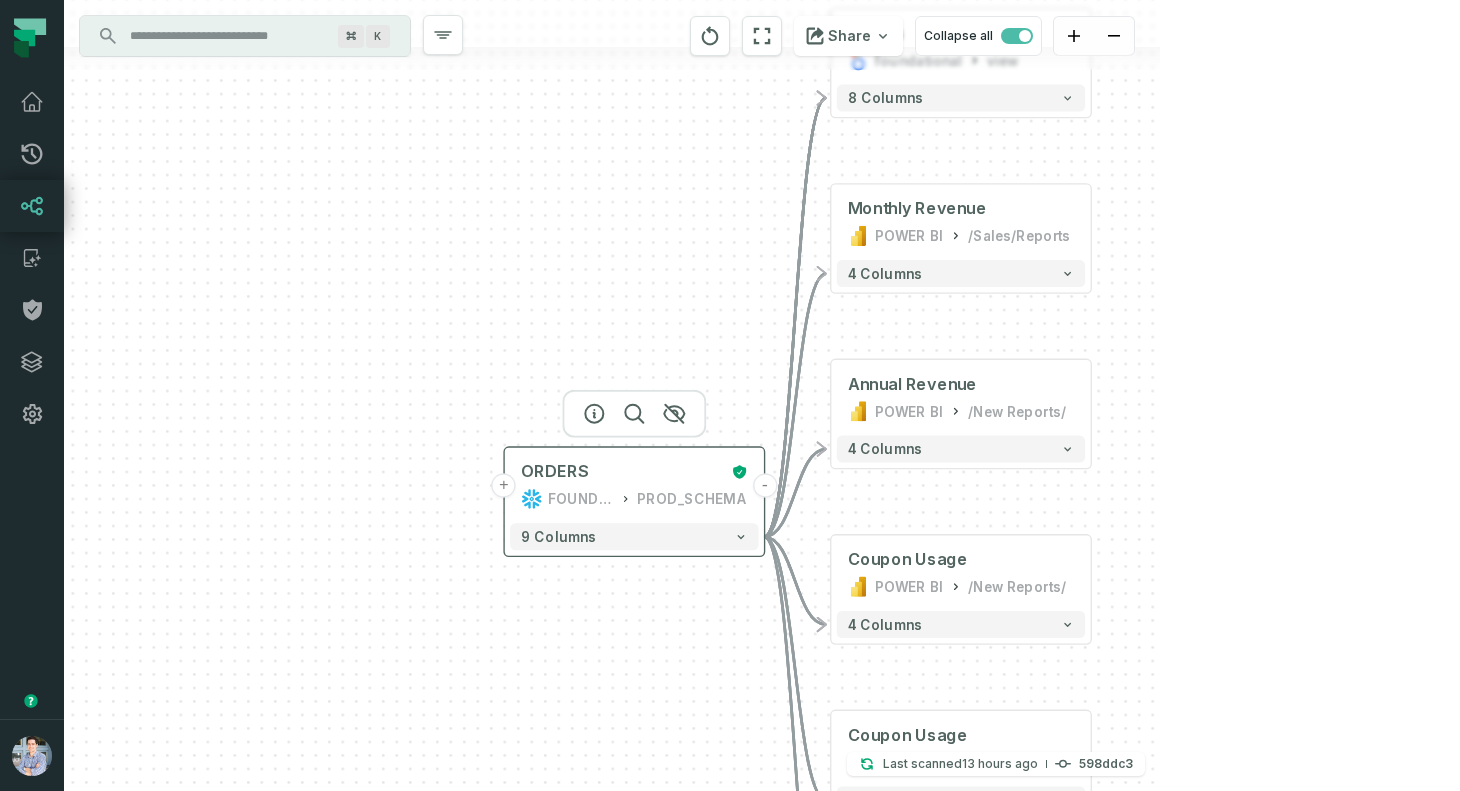 click on "+" at bounding box center (504, 485) 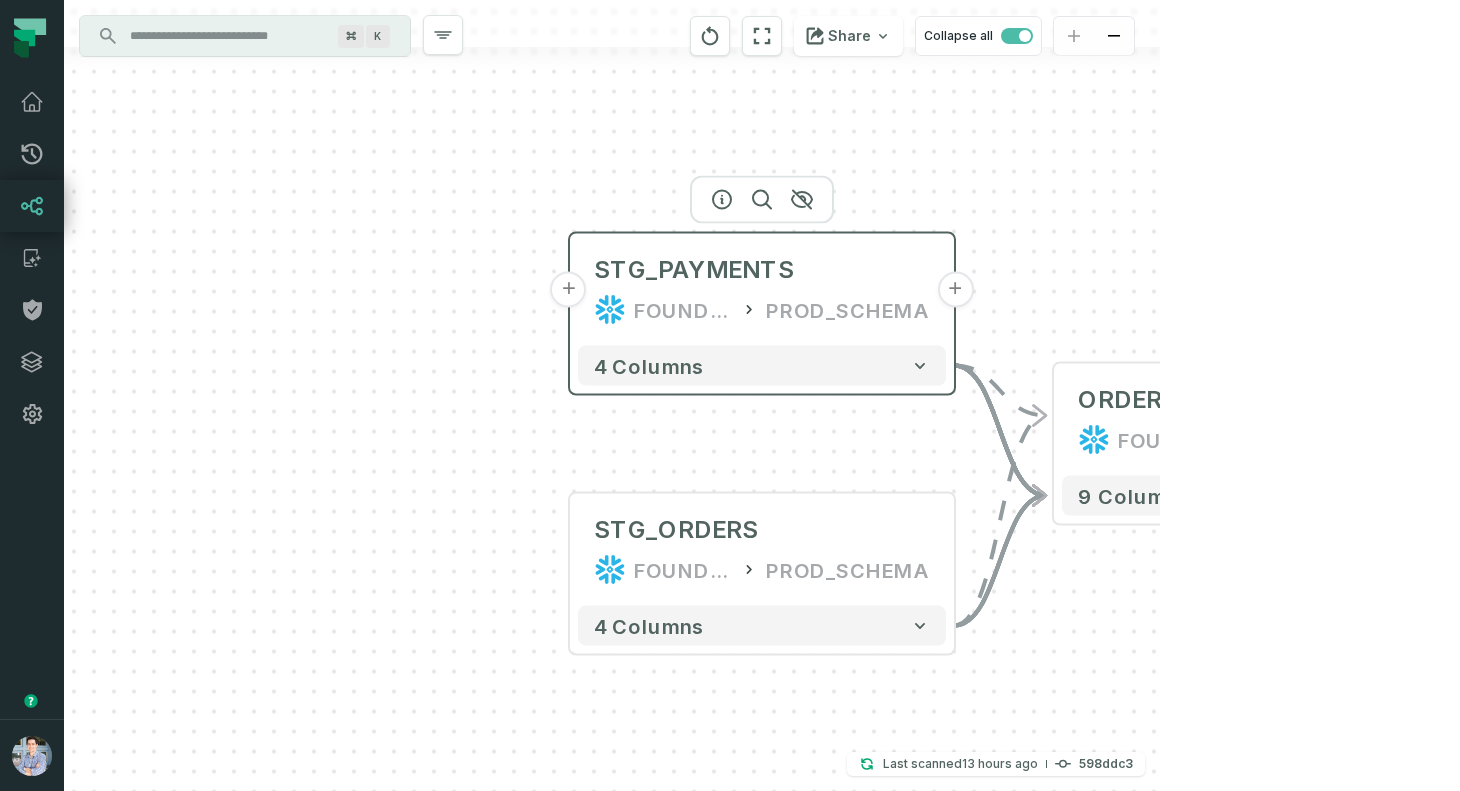 click on "+" at bounding box center (569, 290) 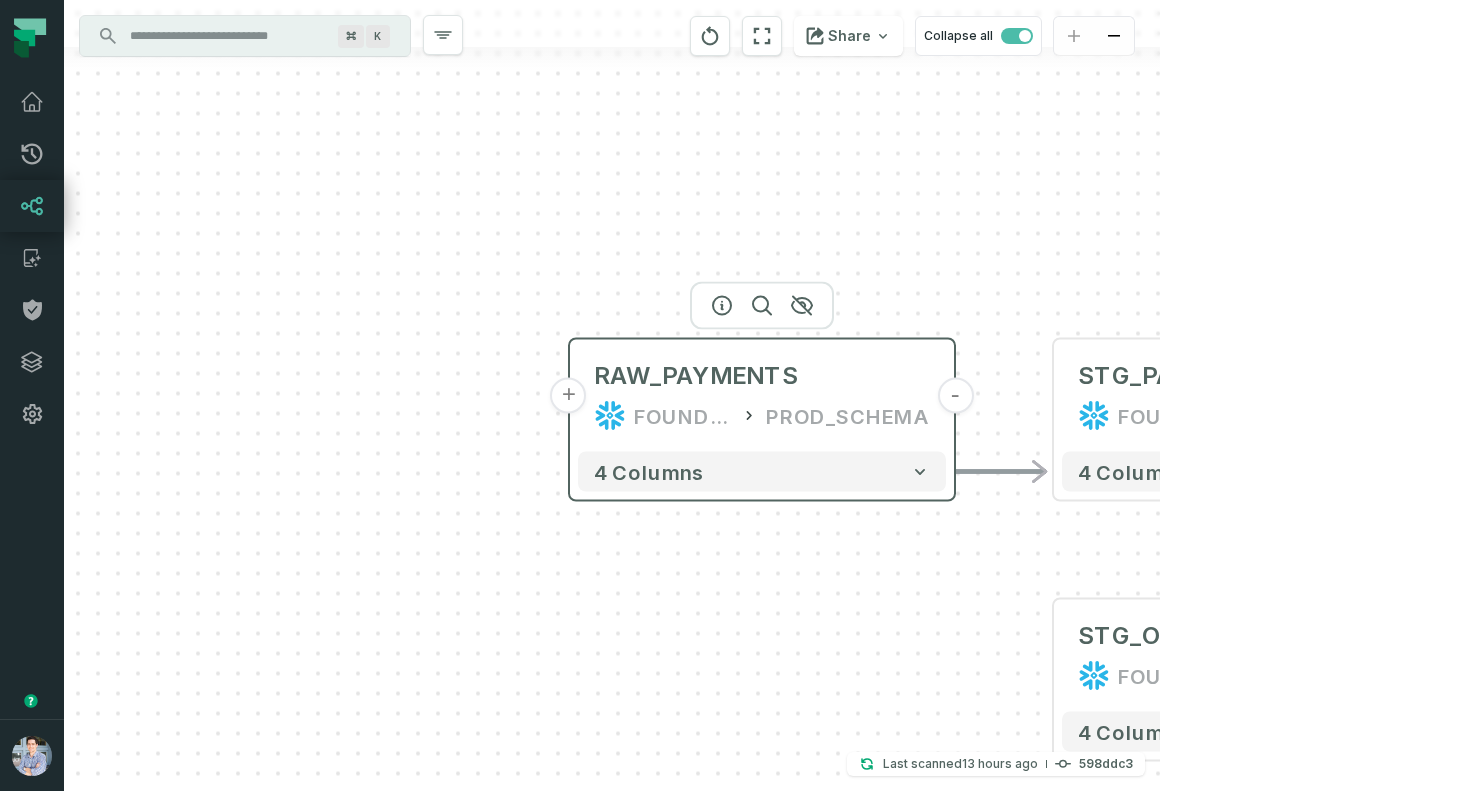 click on "+" at bounding box center (569, 396) 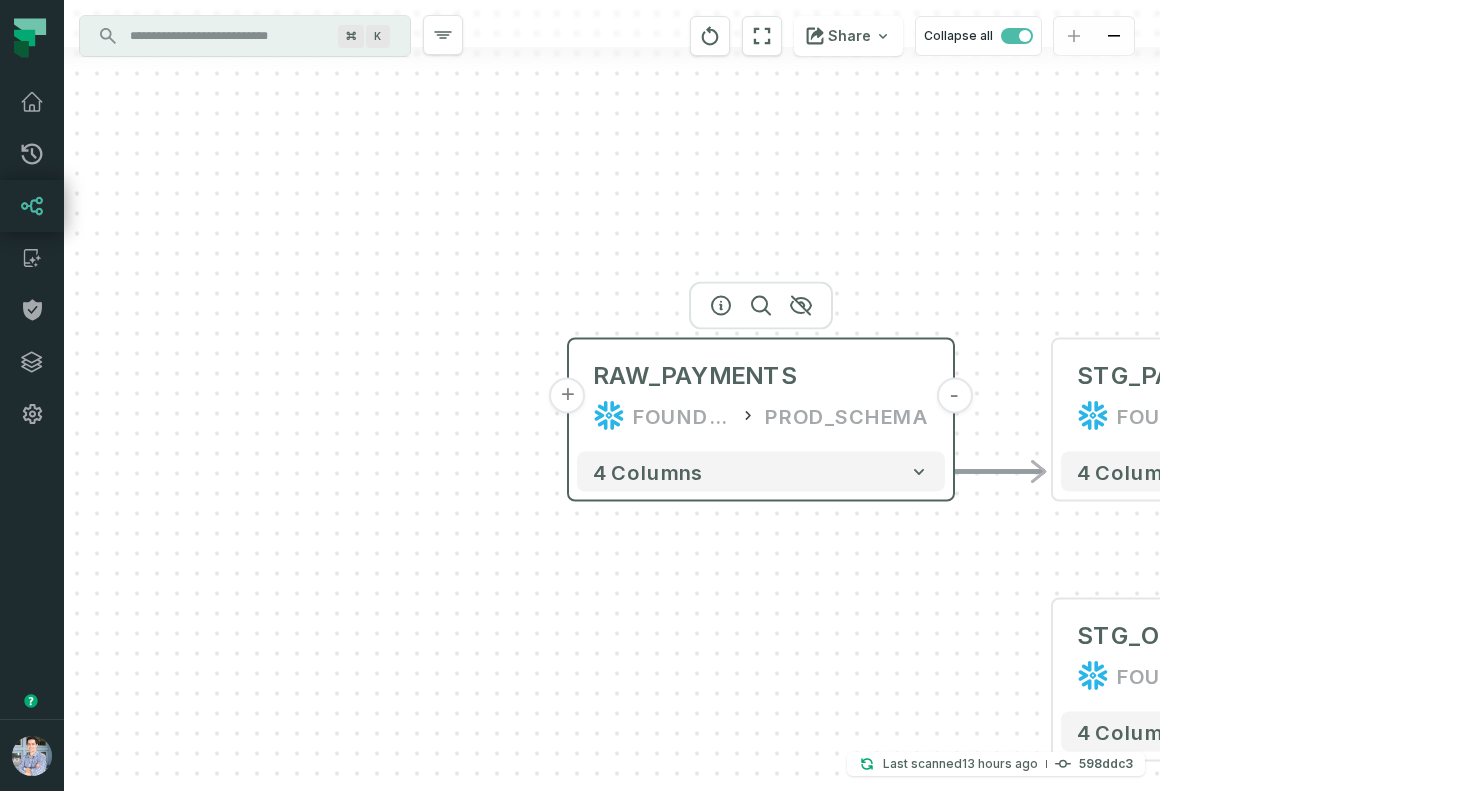 click on "+" at bounding box center (568, 396) 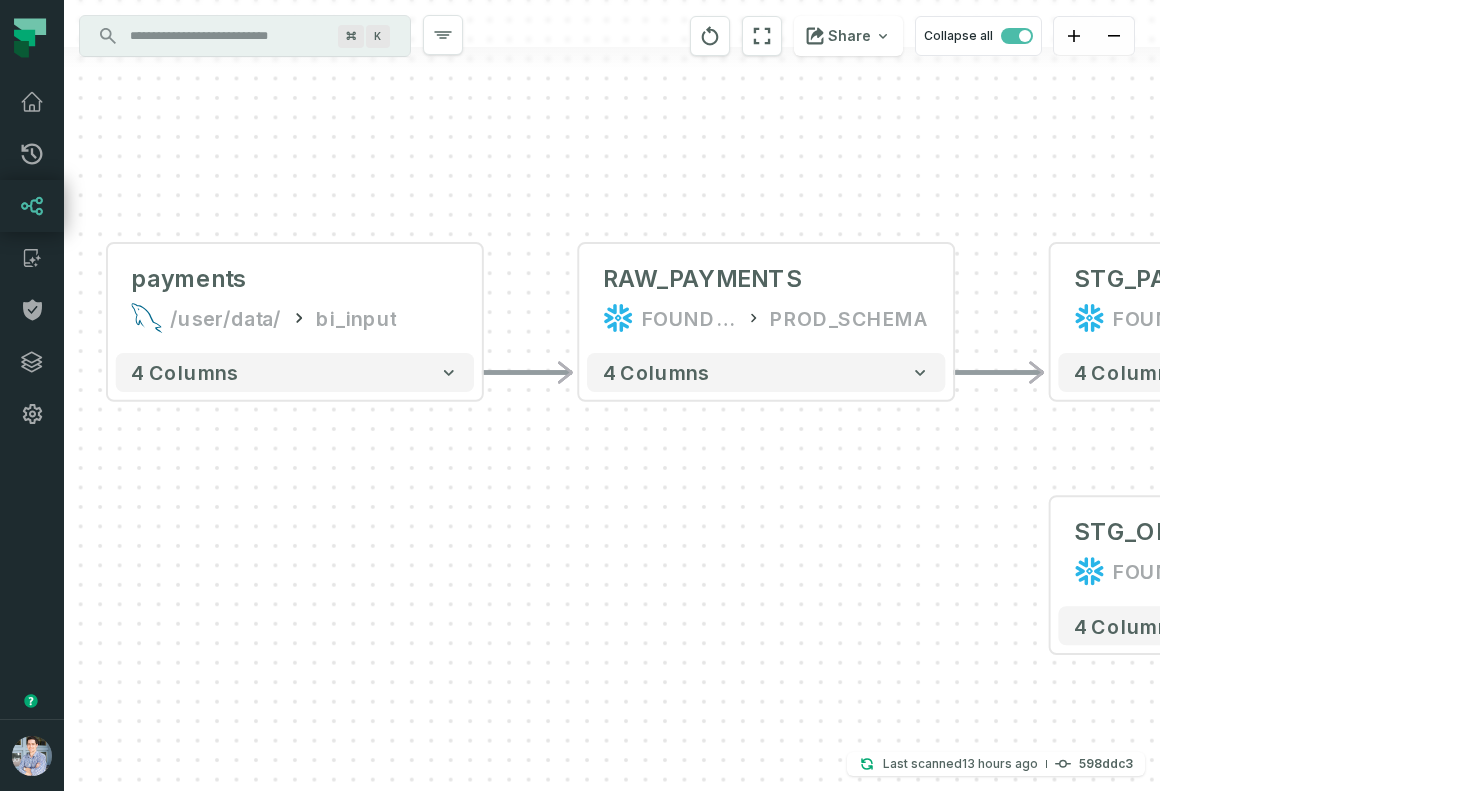 drag, startPoint x: 913, startPoint y: 623, endPoint x: 508, endPoint y: 523, distance: 417.16302 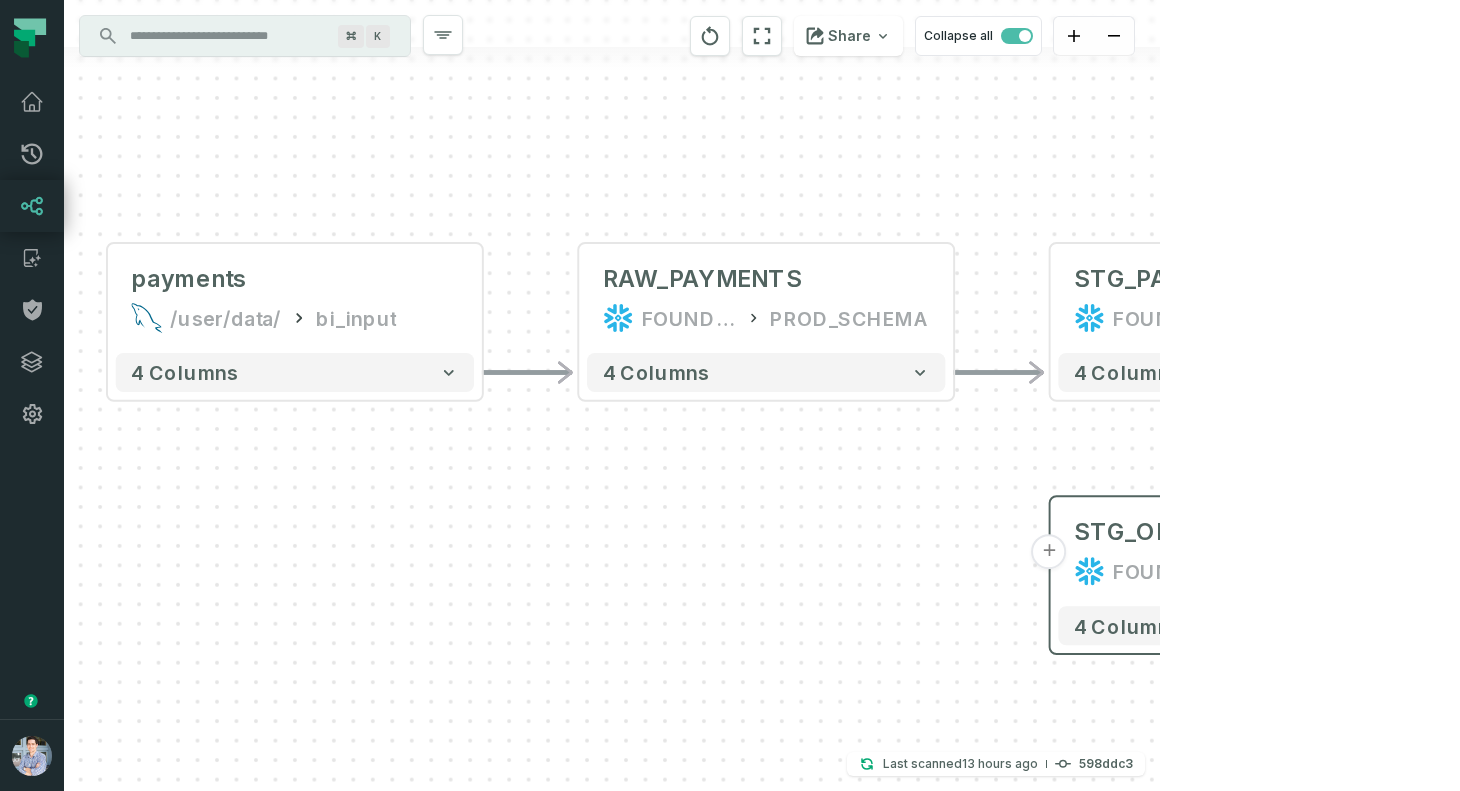 click on "+" at bounding box center [1049, 551] 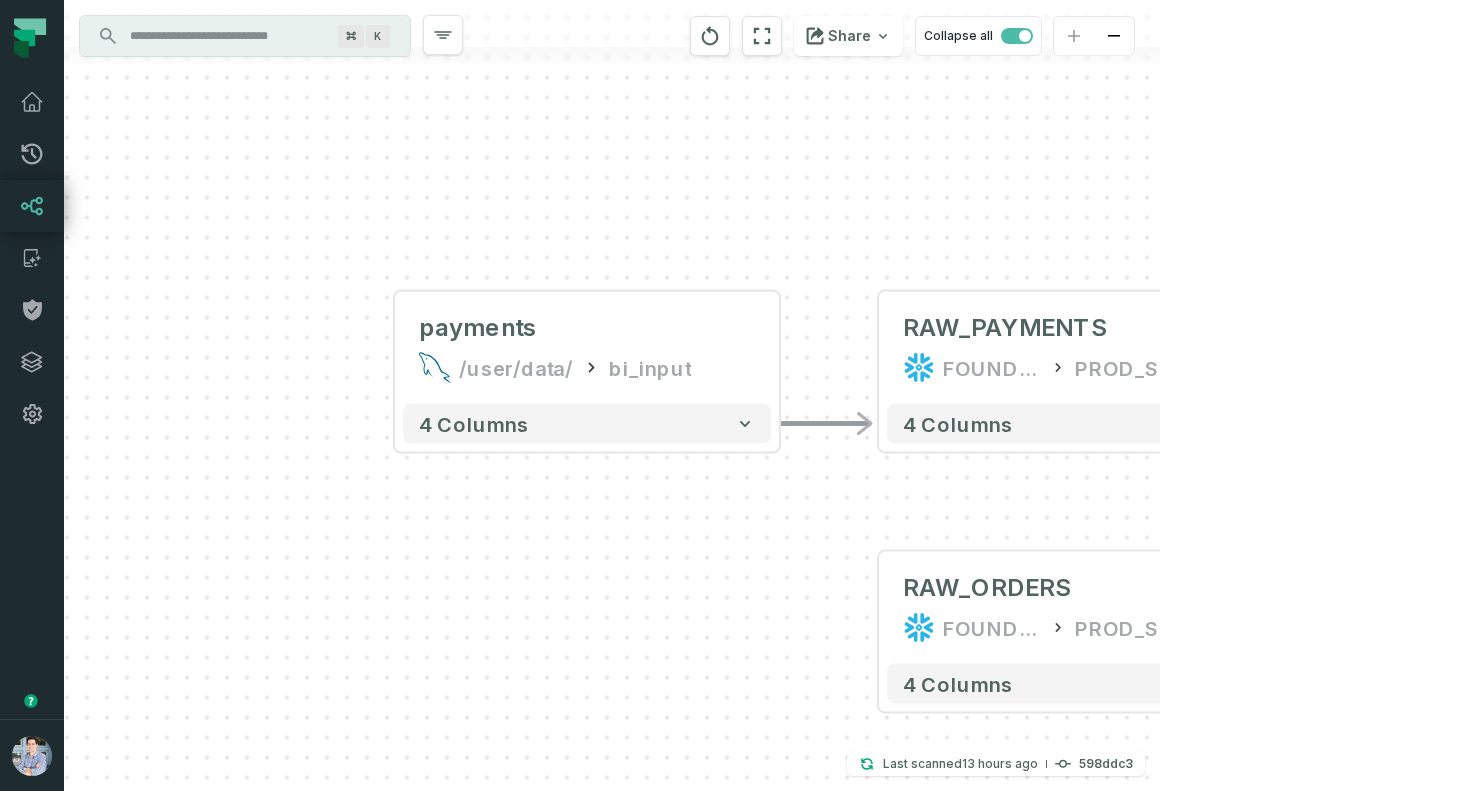 drag, startPoint x: 413, startPoint y: 341, endPoint x: 719, endPoint y: 546, distance: 368.32187 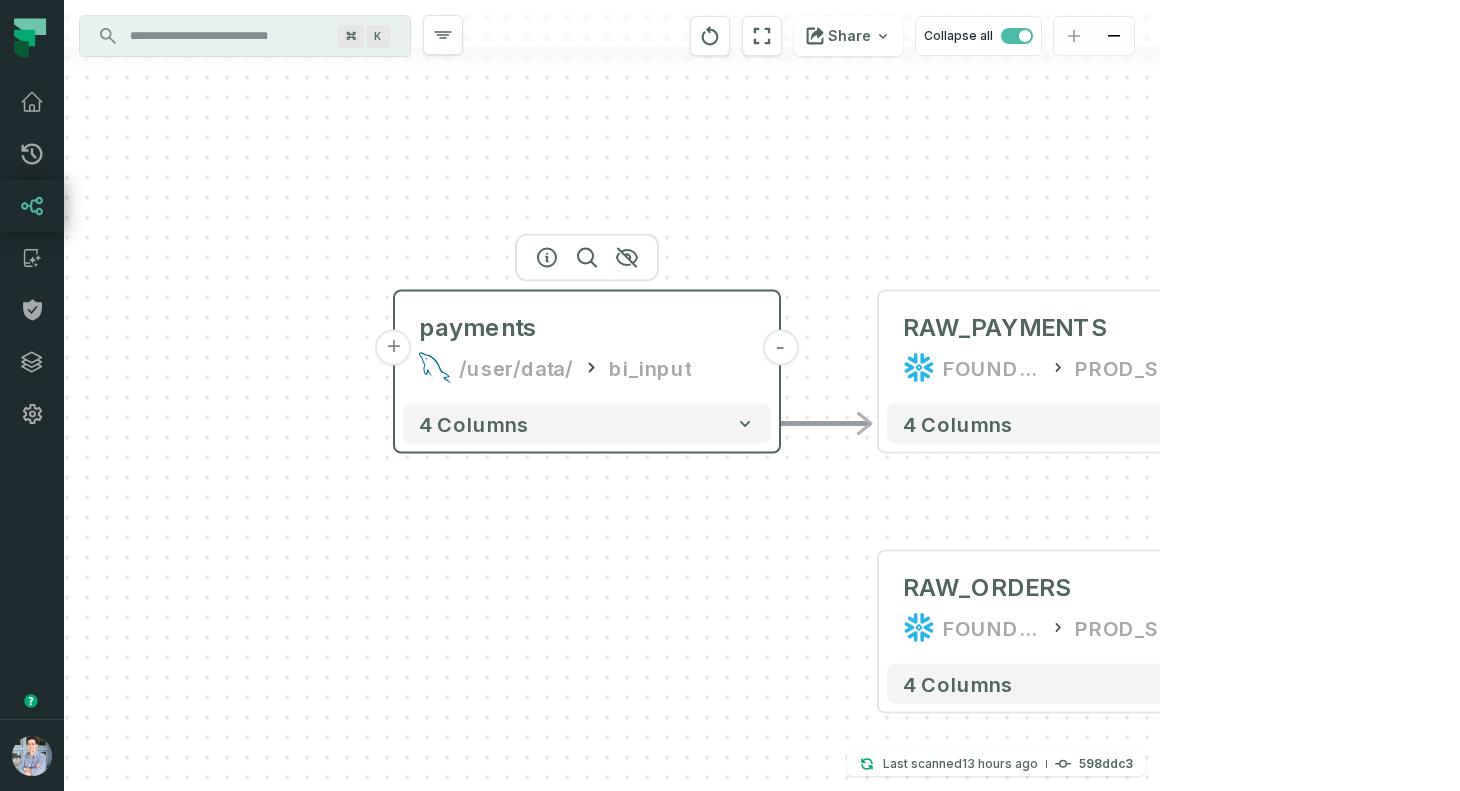 click on "+" at bounding box center [394, 348] 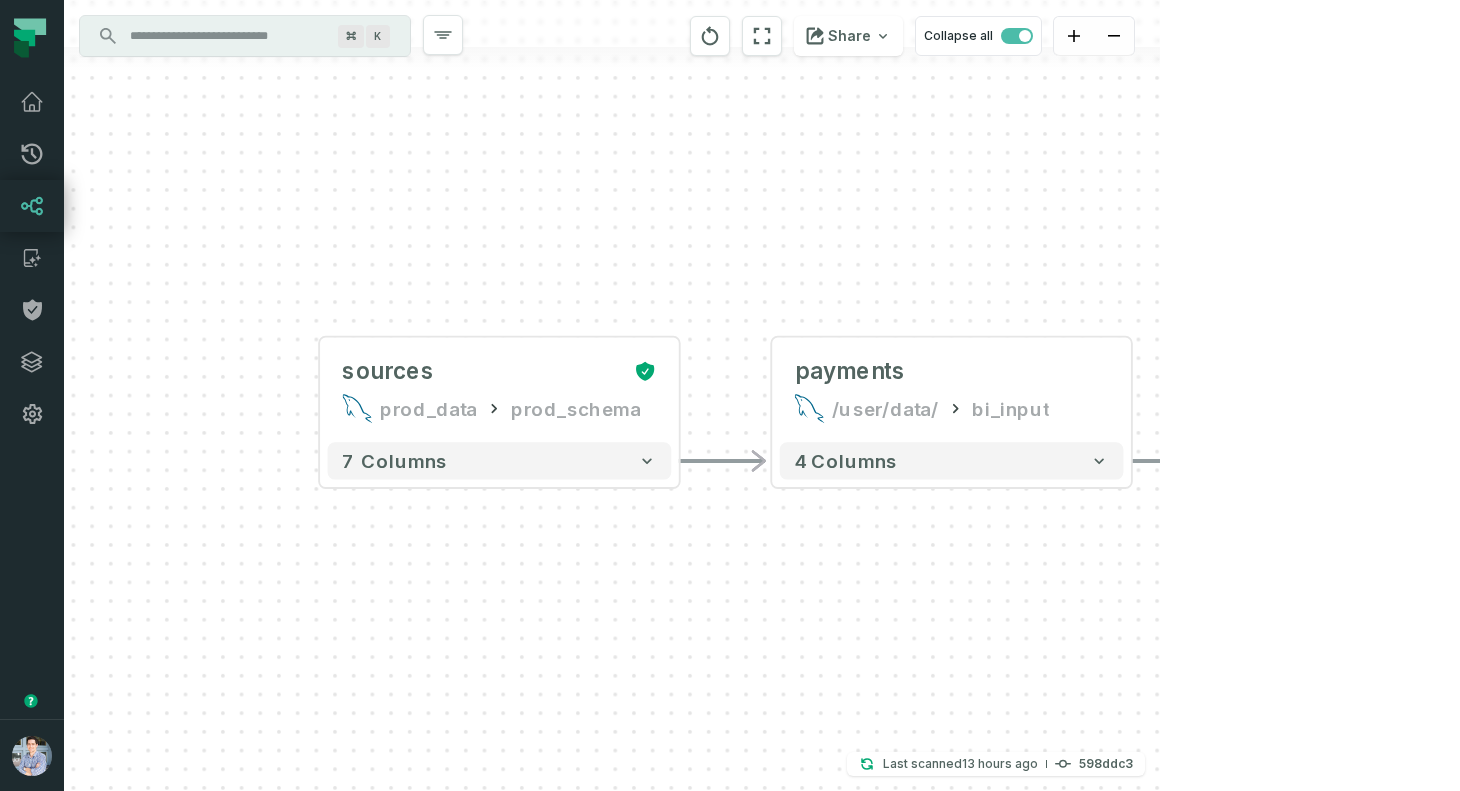 drag, startPoint x: 562, startPoint y: 227, endPoint x: 425, endPoint y: 224, distance: 137.03284 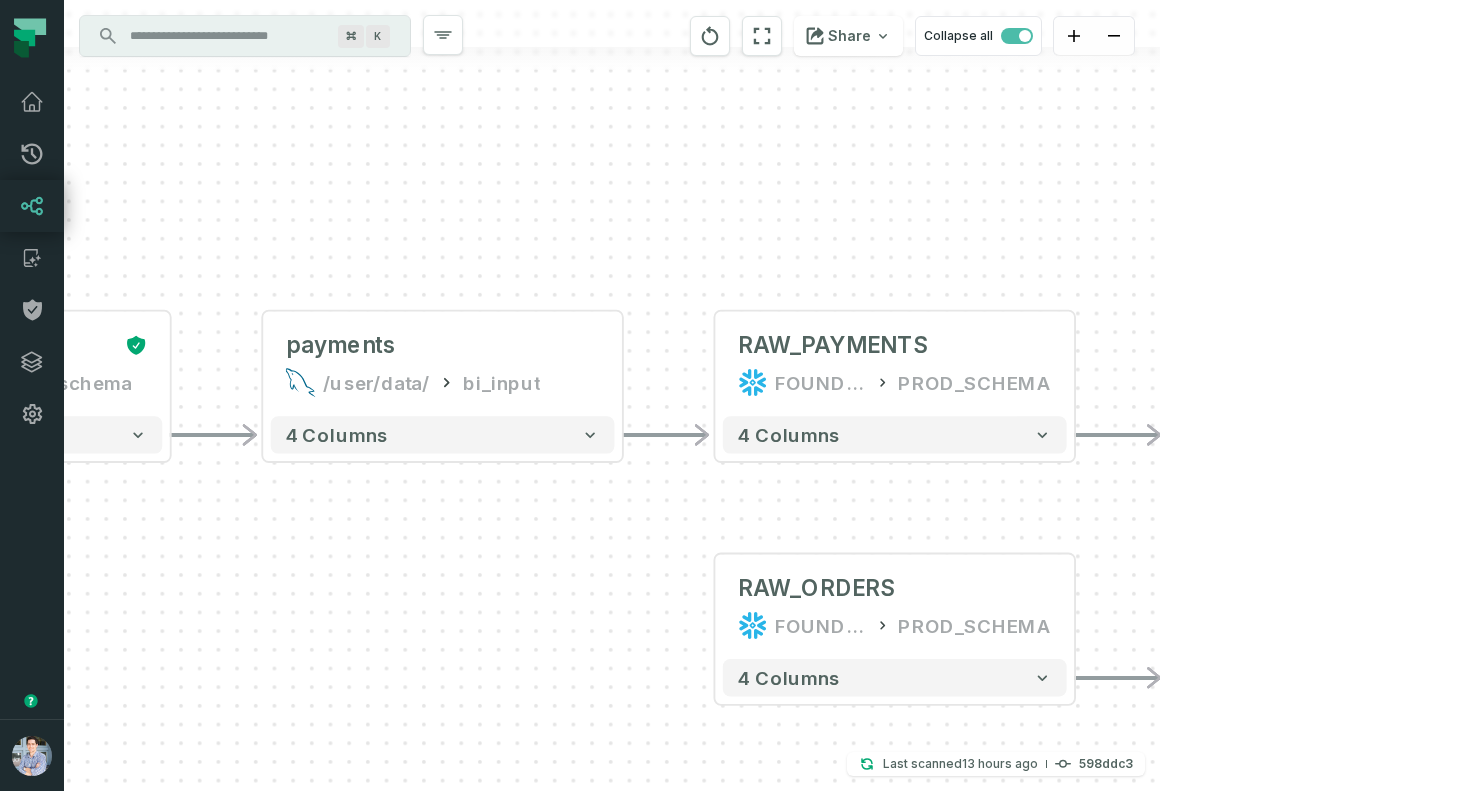 drag, startPoint x: 1229, startPoint y: 325, endPoint x: 641, endPoint y: 300, distance: 588.53125 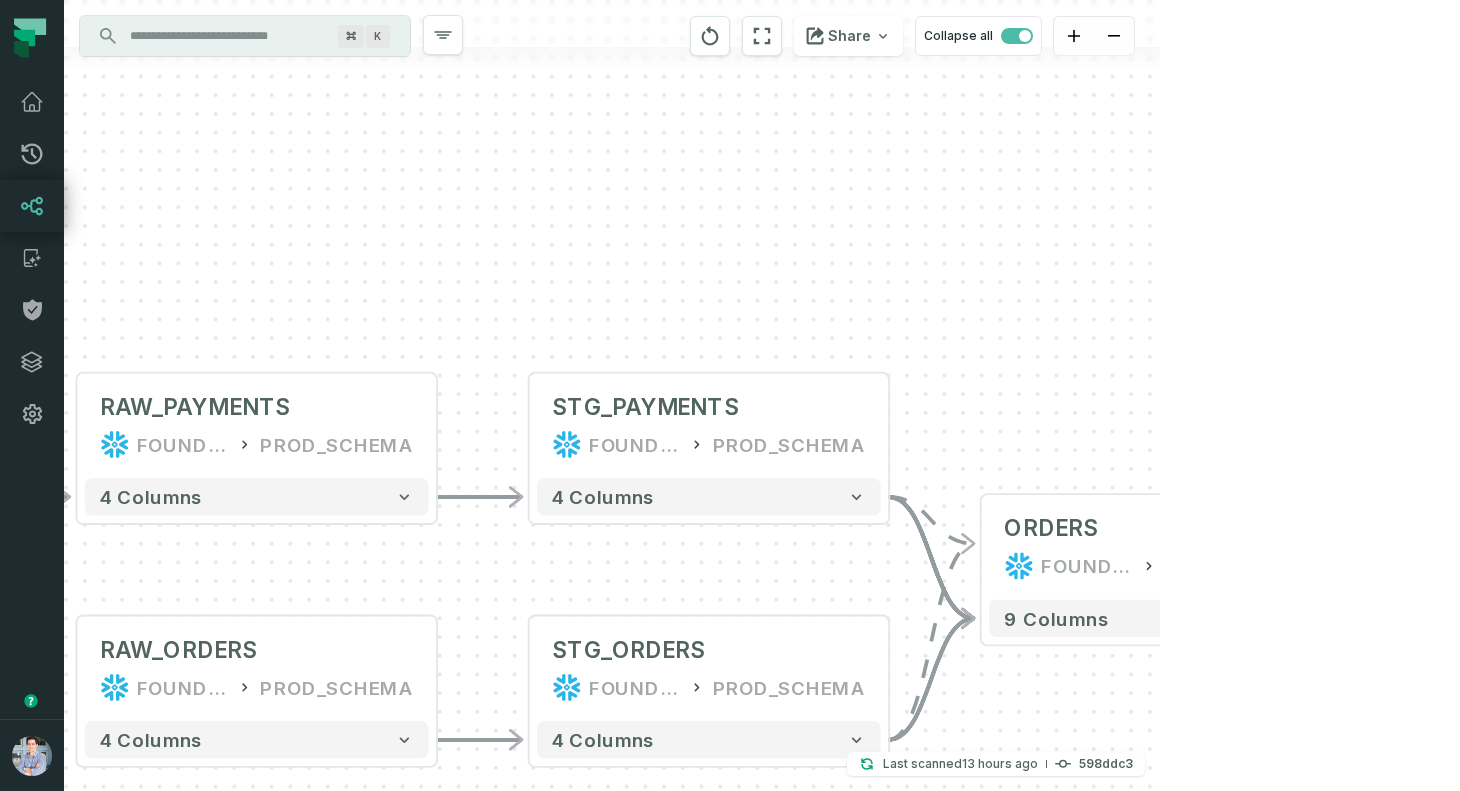 drag, startPoint x: 1048, startPoint y: 290, endPoint x: 490, endPoint y: 353, distance: 561.54517 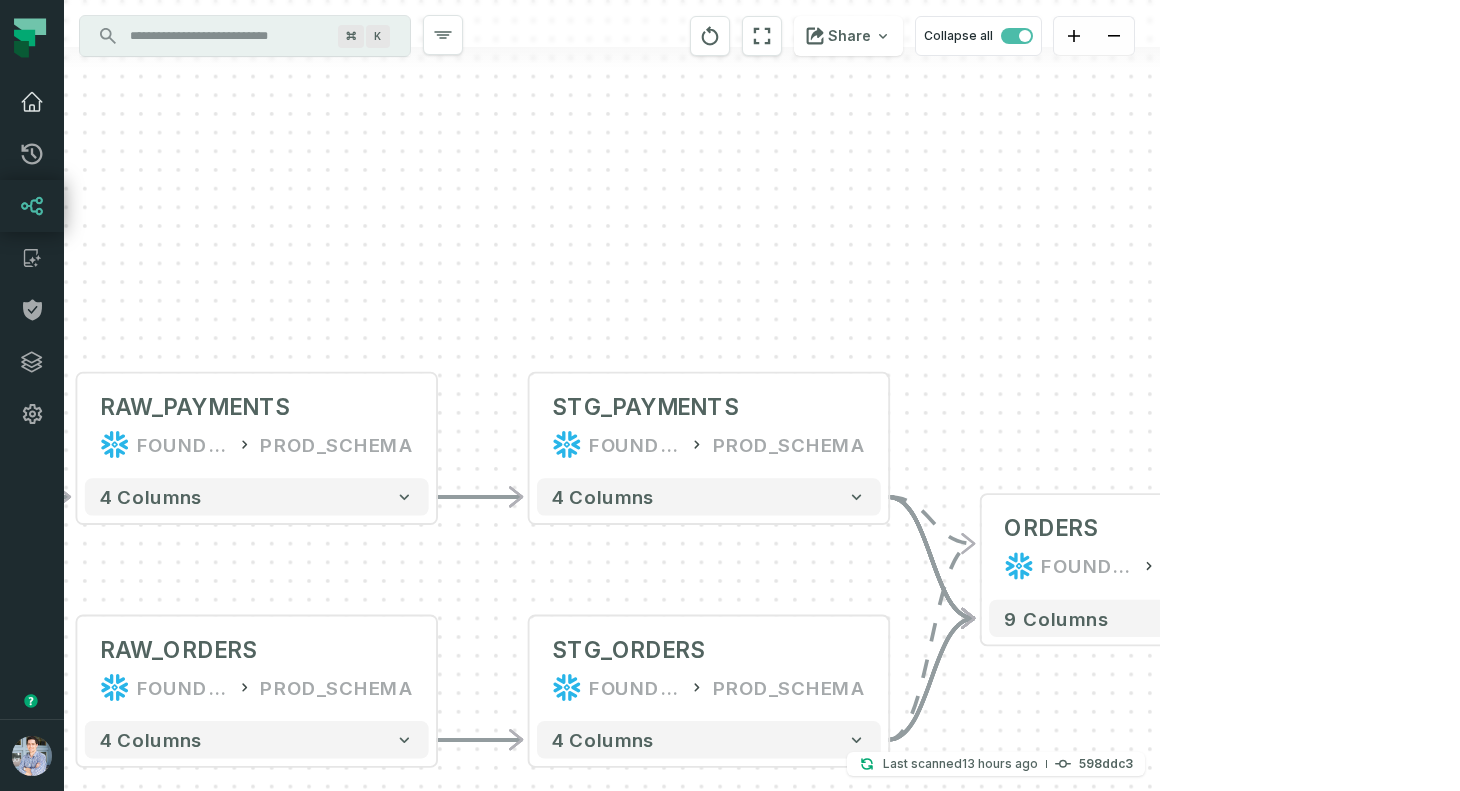click 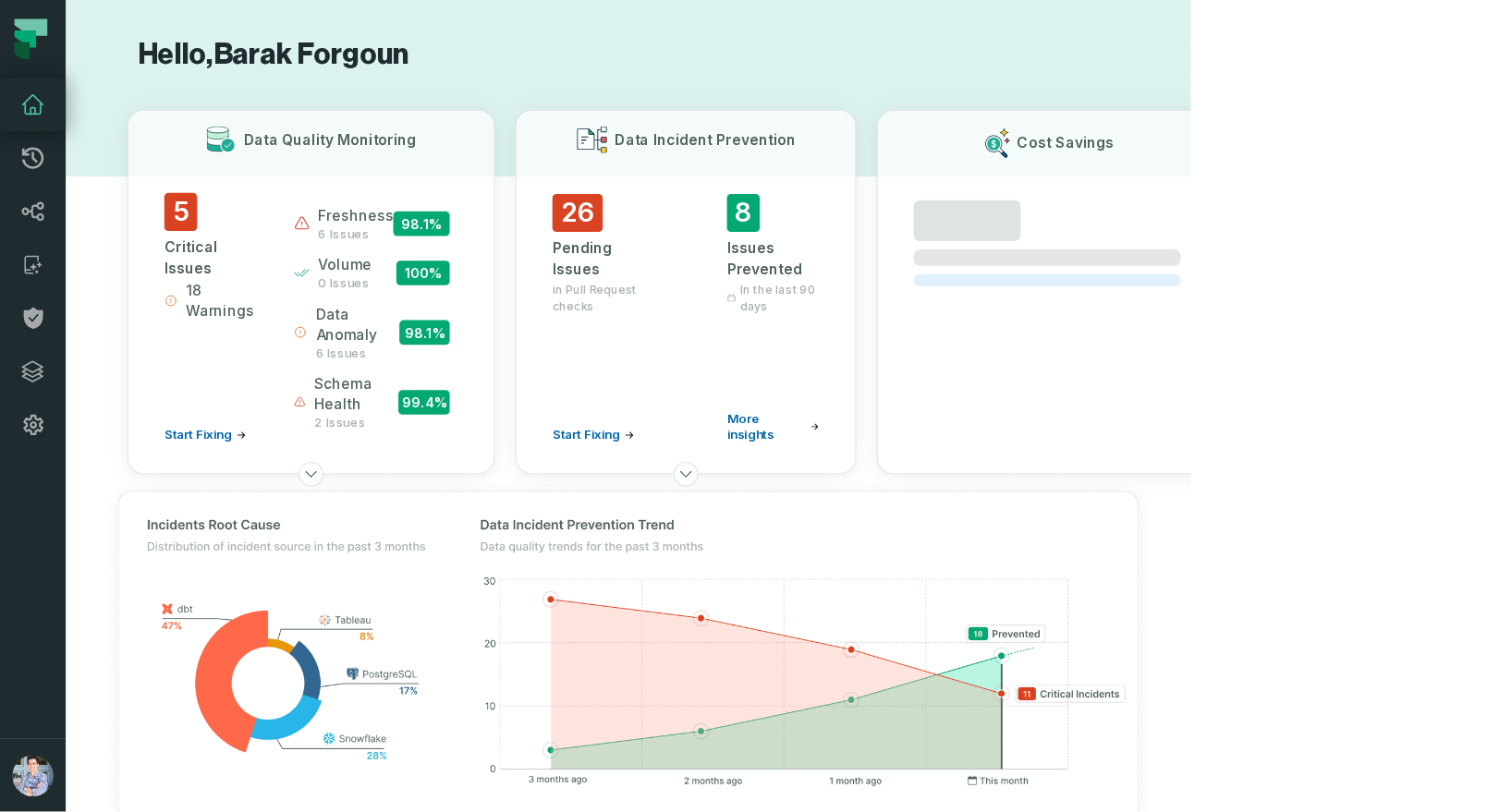 scroll, scrollTop: 0, scrollLeft: 0, axis: both 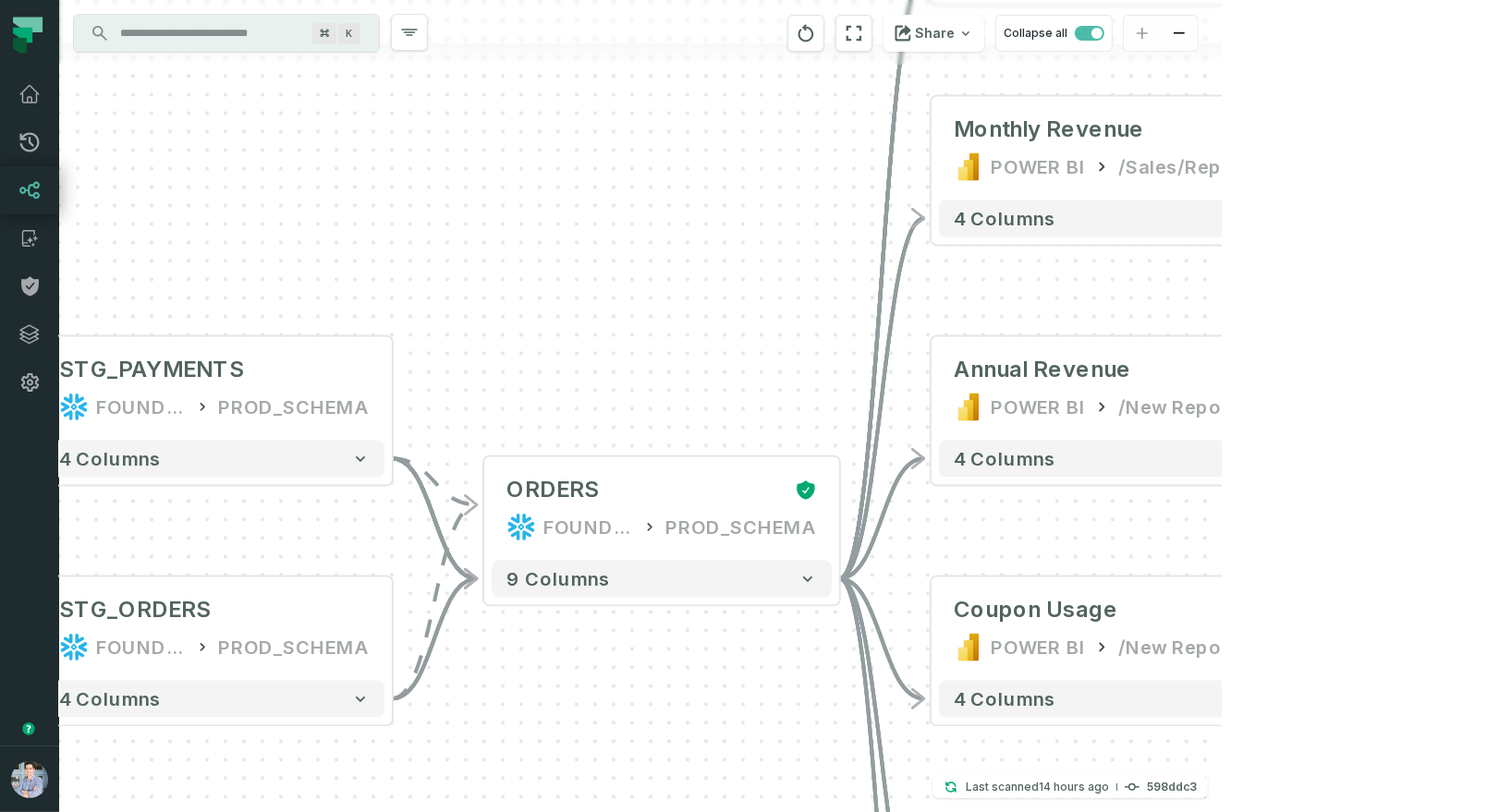 drag, startPoint x: 754, startPoint y: 394, endPoint x: 723, endPoint y: 236, distance: 161.01242 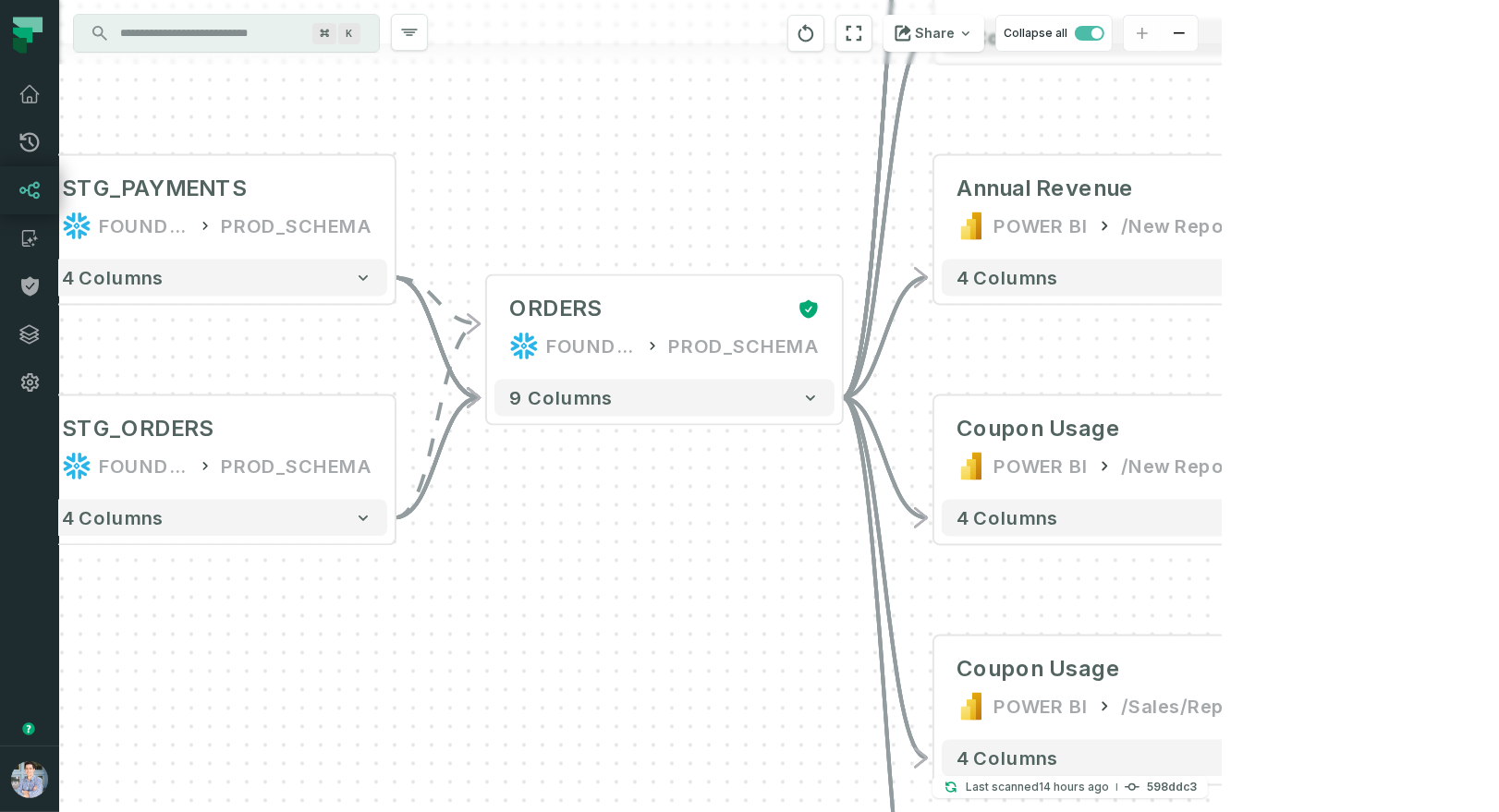 drag, startPoint x: 704, startPoint y: 336, endPoint x: 704, endPoint y: 166, distance: 170 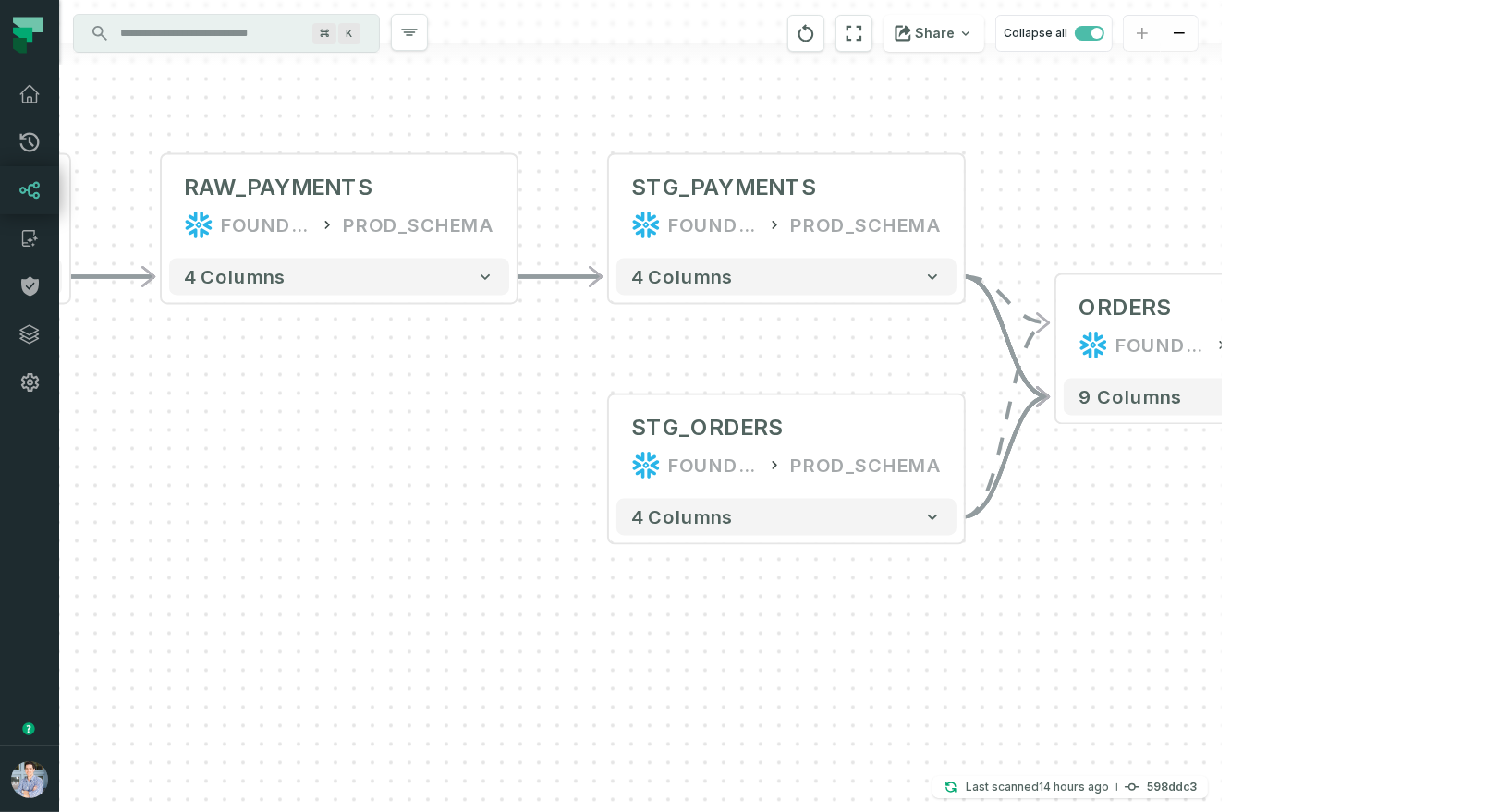 drag, startPoint x: 467, startPoint y: 189, endPoint x: 1042, endPoint y: 193, distance: 575.0139 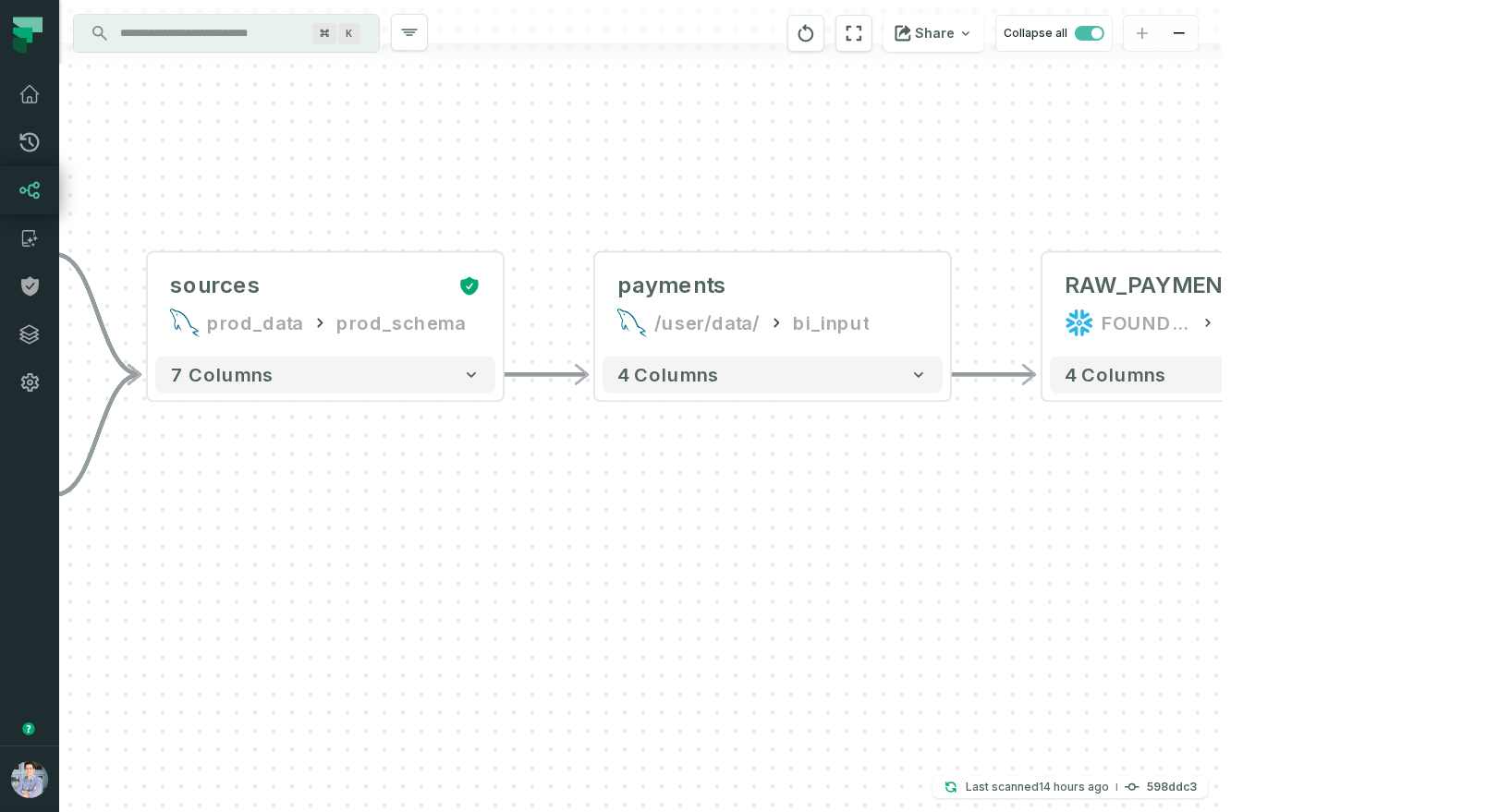 drag, startPoint x: 174, startPoint y: 134, endPoint x: 1051, endPoint y: 232, distance: 882.4585 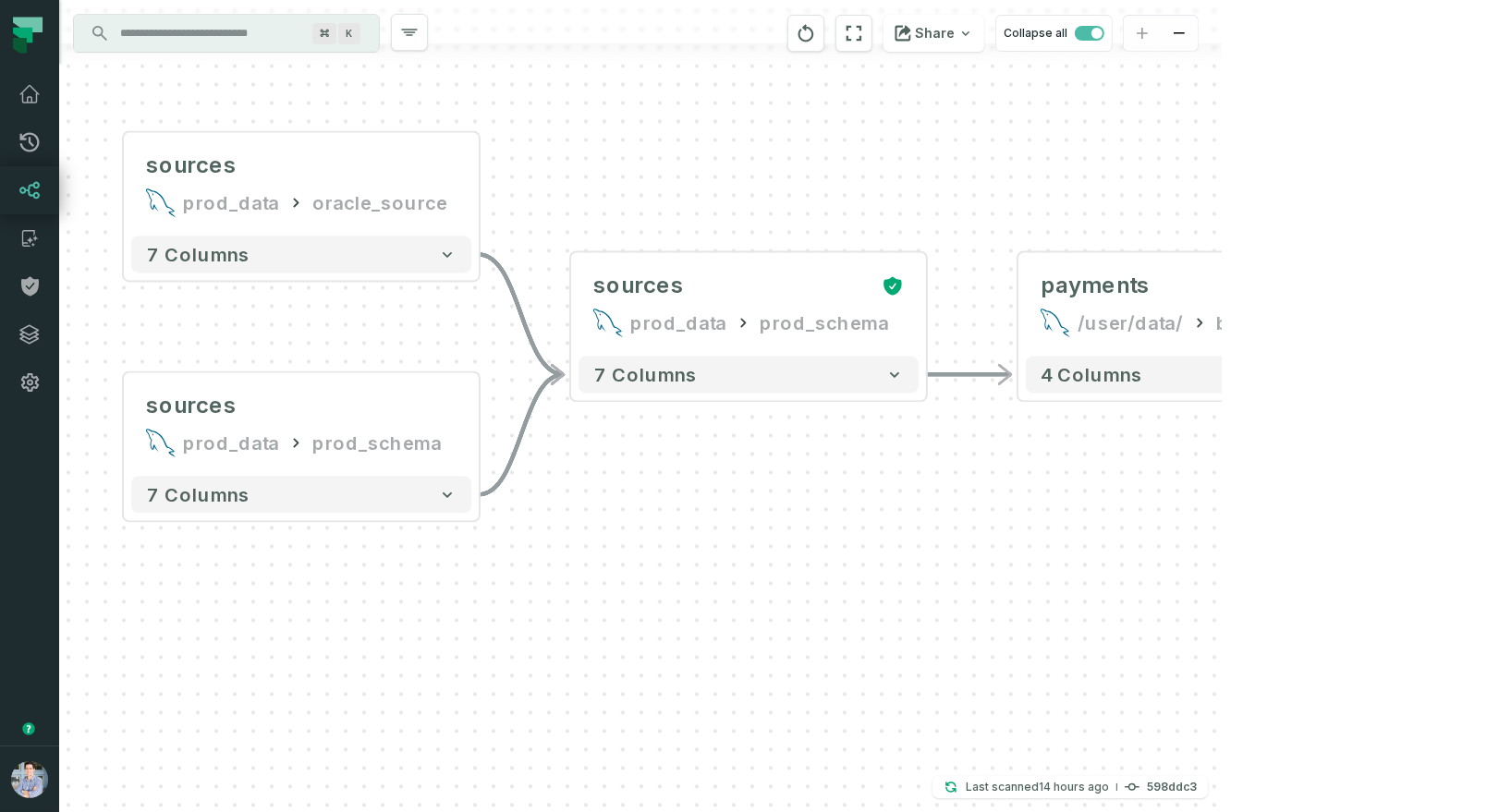 drag, startPoint x: 584, startPoint y: 152, endPoint x: 981, endPoint y: 151, distance: 397.00126 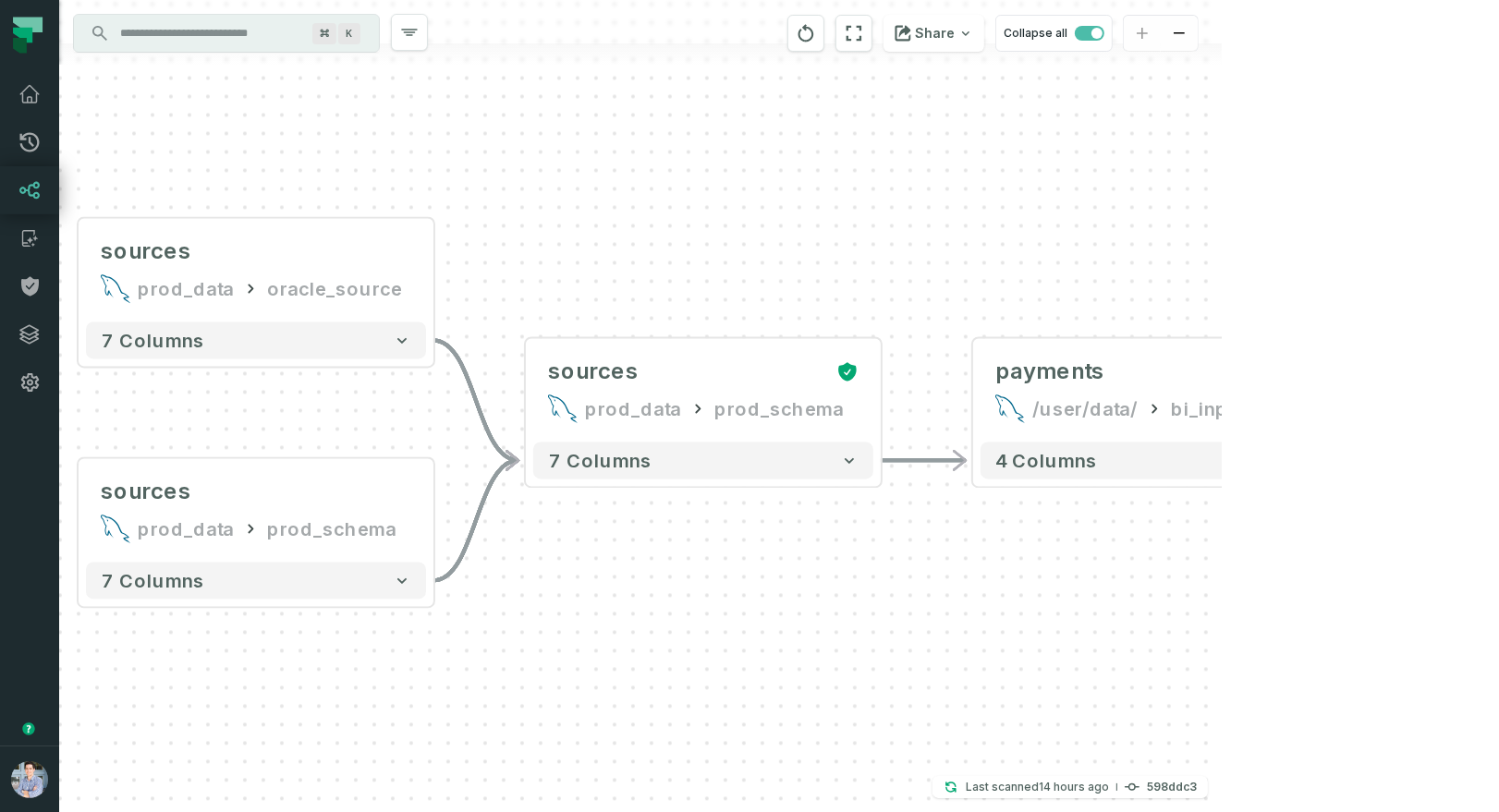 drag, startPoint x: 977, startPoint y: 91, endPoint x: 932, endPoint y: 176, distance: 96.17692 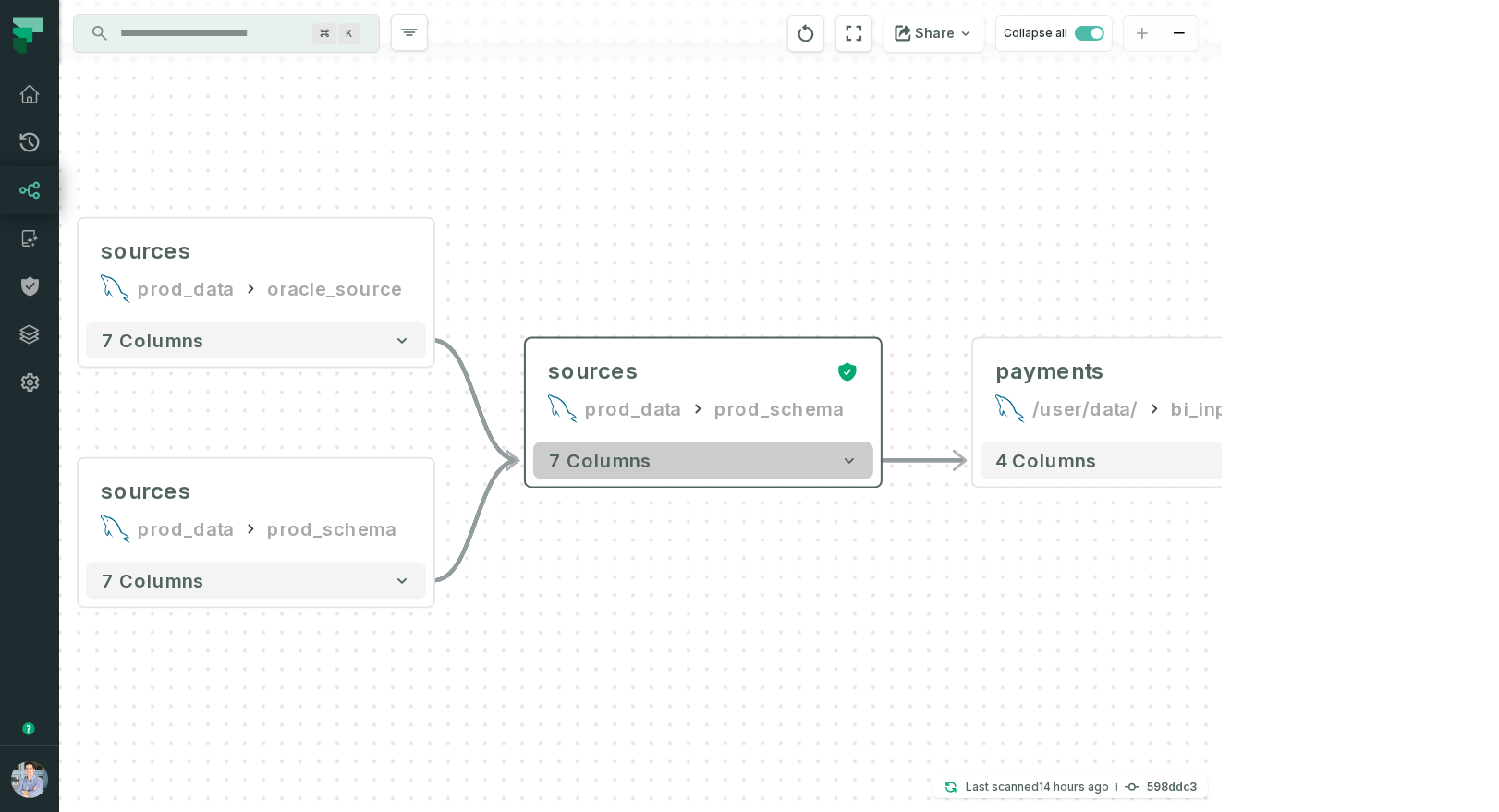 click 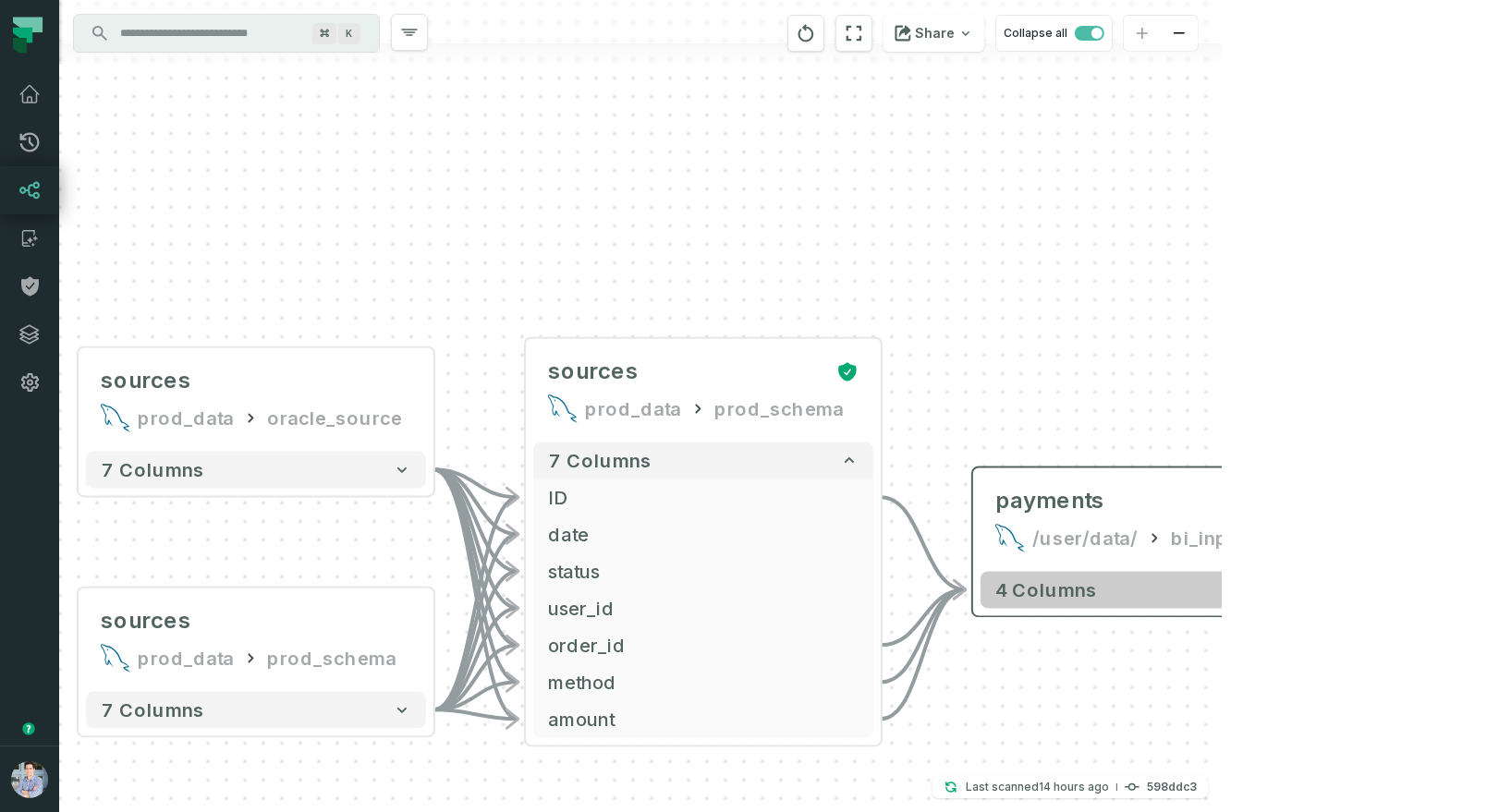 click on "4 columns" at bounding box center (1151, 590) 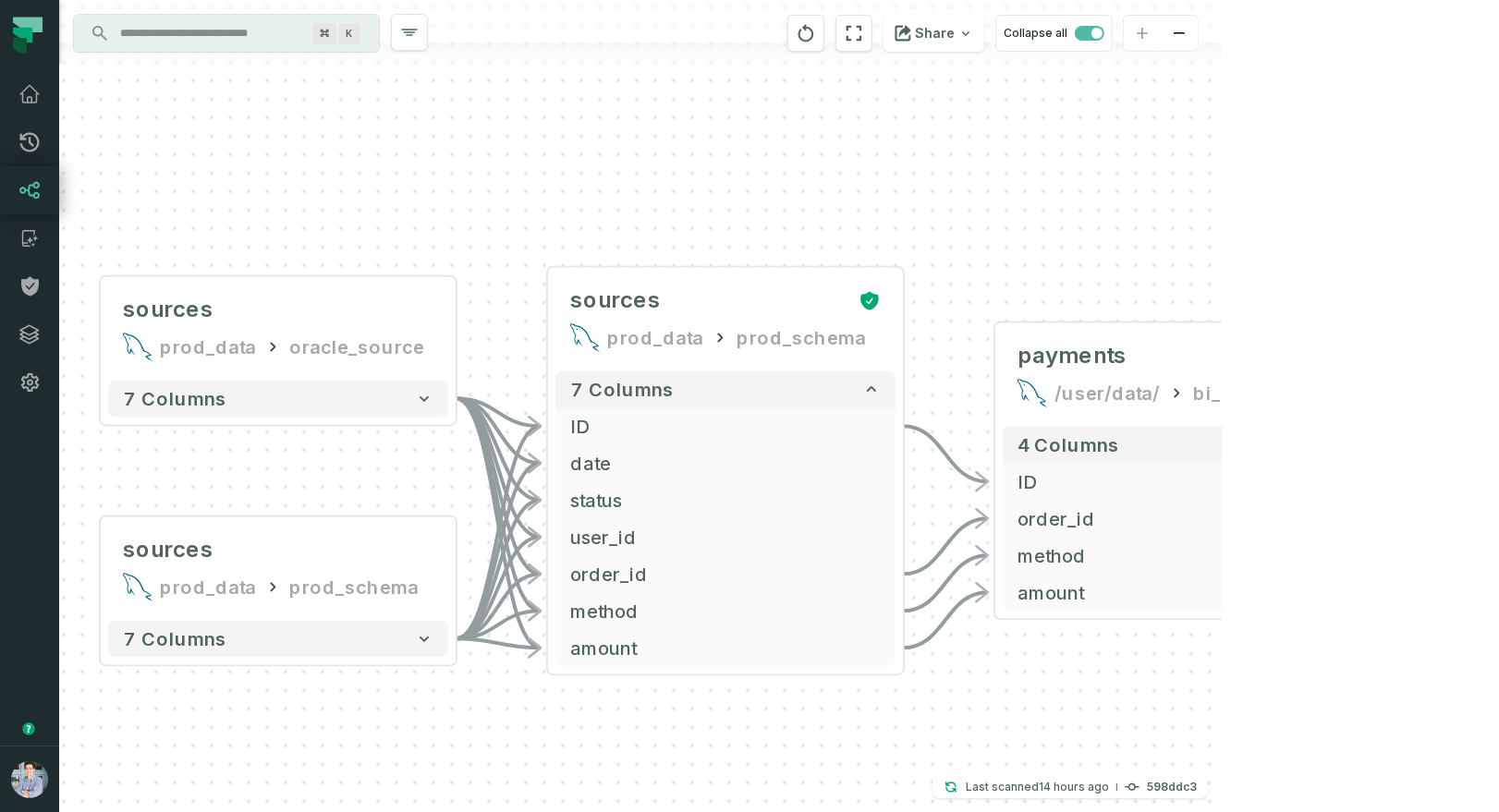 drag, startPoint x: 1004, startPoint y: 287, endPoint x: 1027, endPoint y: 142, distance: 146.81281 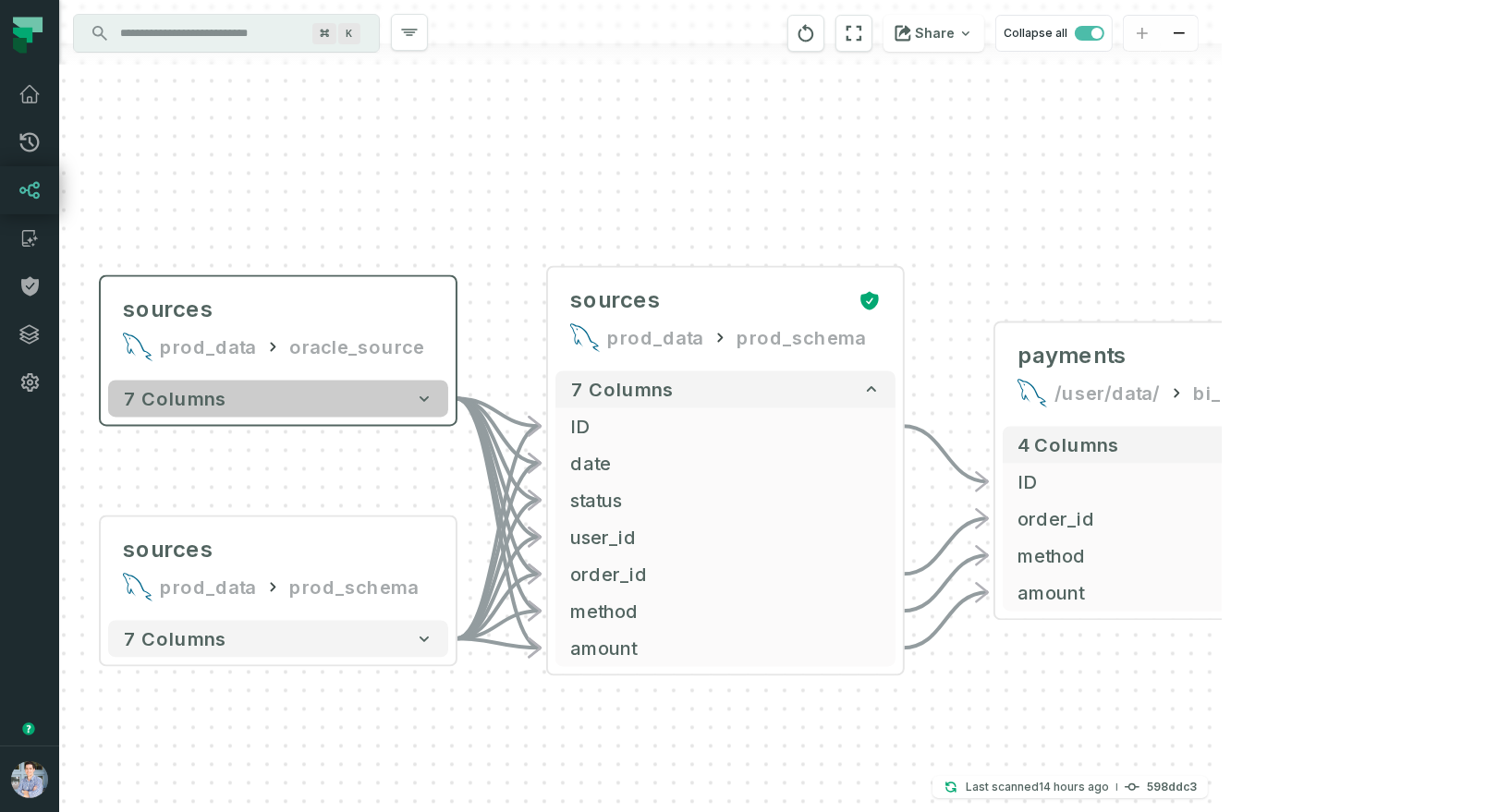 click 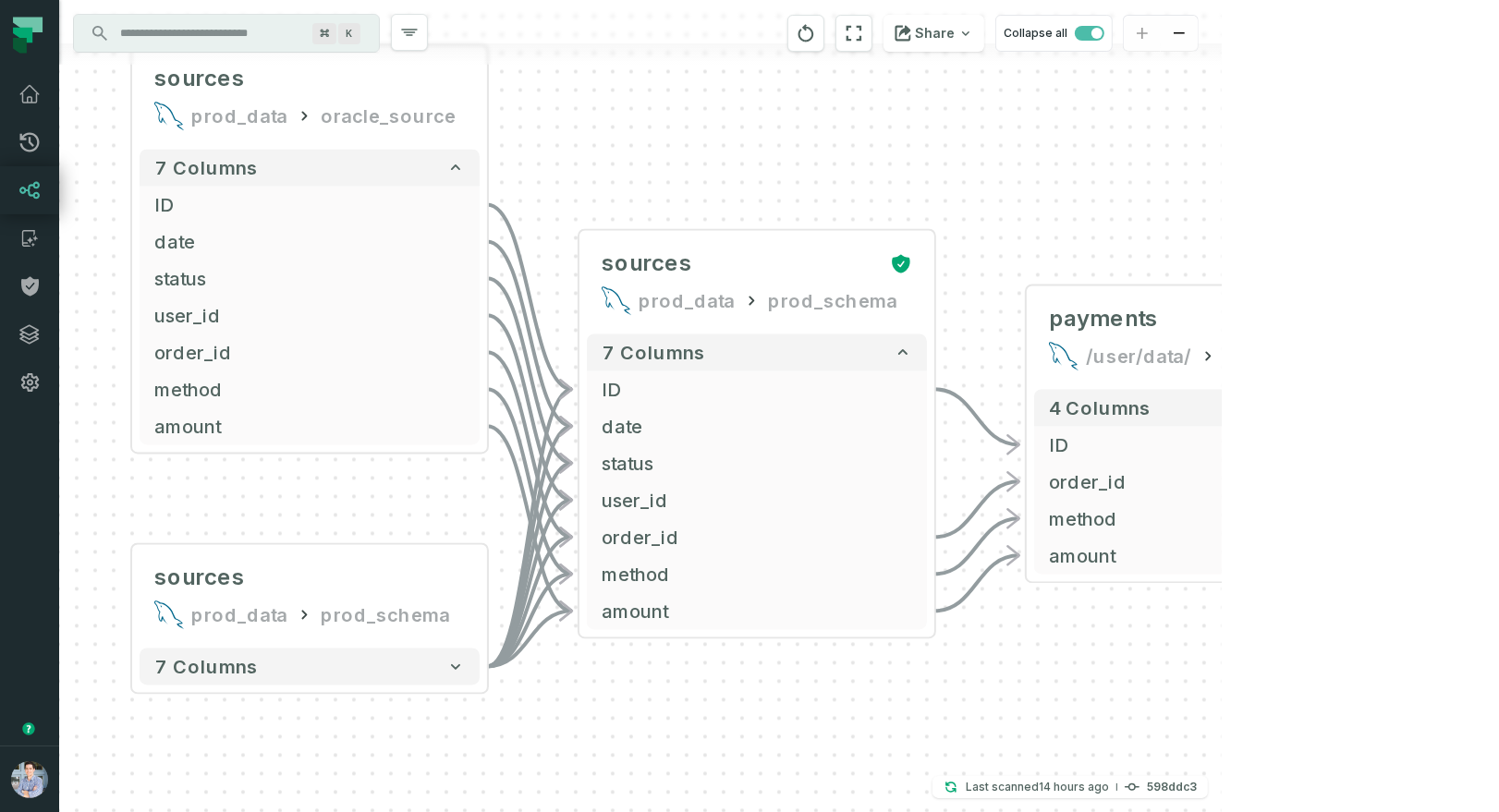 drag, startPoint x: 733, startPoint y: 366, endPoint x: 764, endPoint y: 135, distance: 233.0708 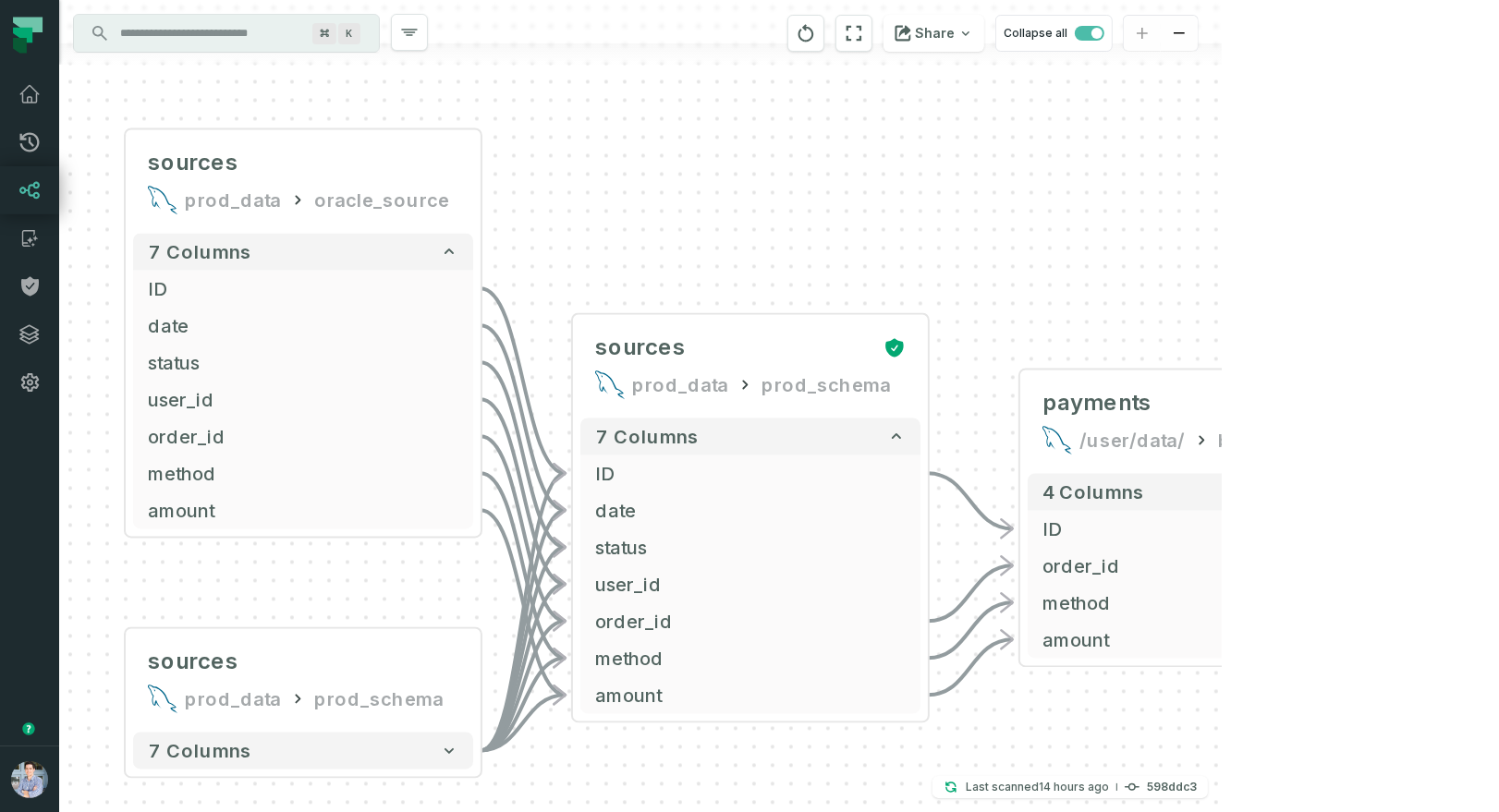 drag, startPoint x: 760, startPoint y: 124, endPoint x: 753, endPoint y: 208, distance: 84.29116 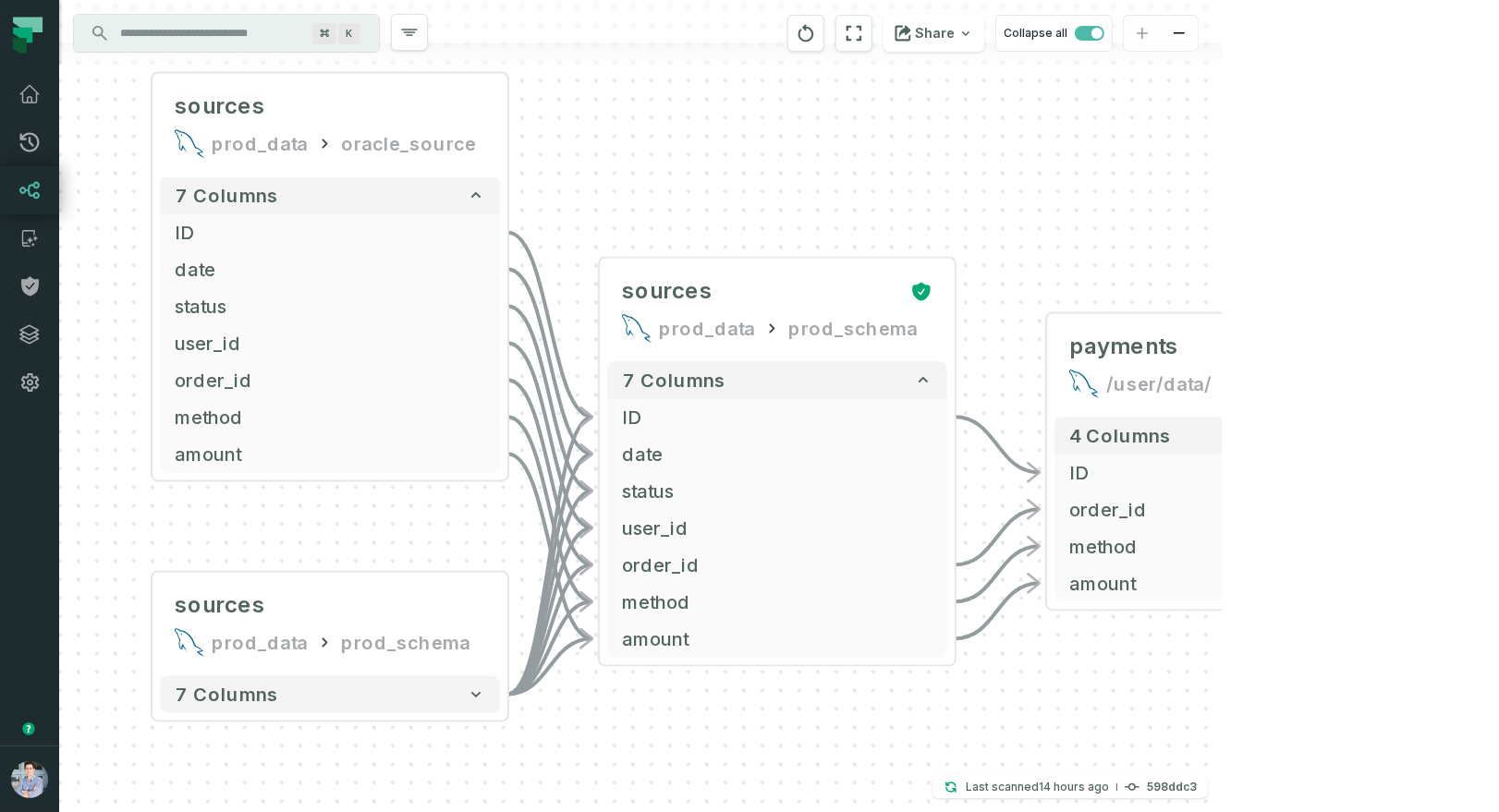 drag, startPoint x: 752, startPoint y: 176, endPoint x: 779, endPoint y: 124, distance: 58.591808 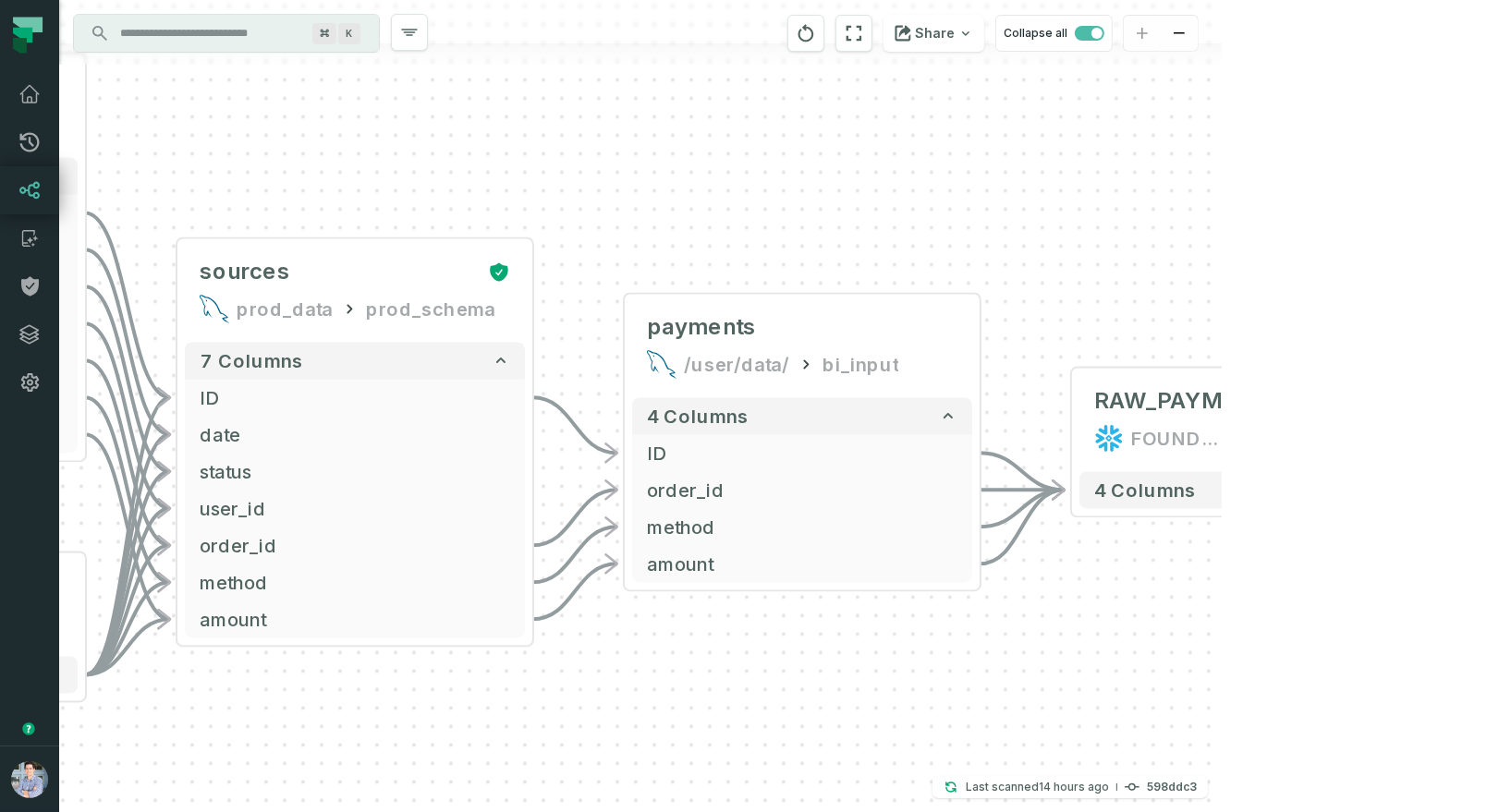 drag, startPoint x: 1492, startPoint y: 282, endPoint x: 1069, endPoint y: 262, distance: 423.47255 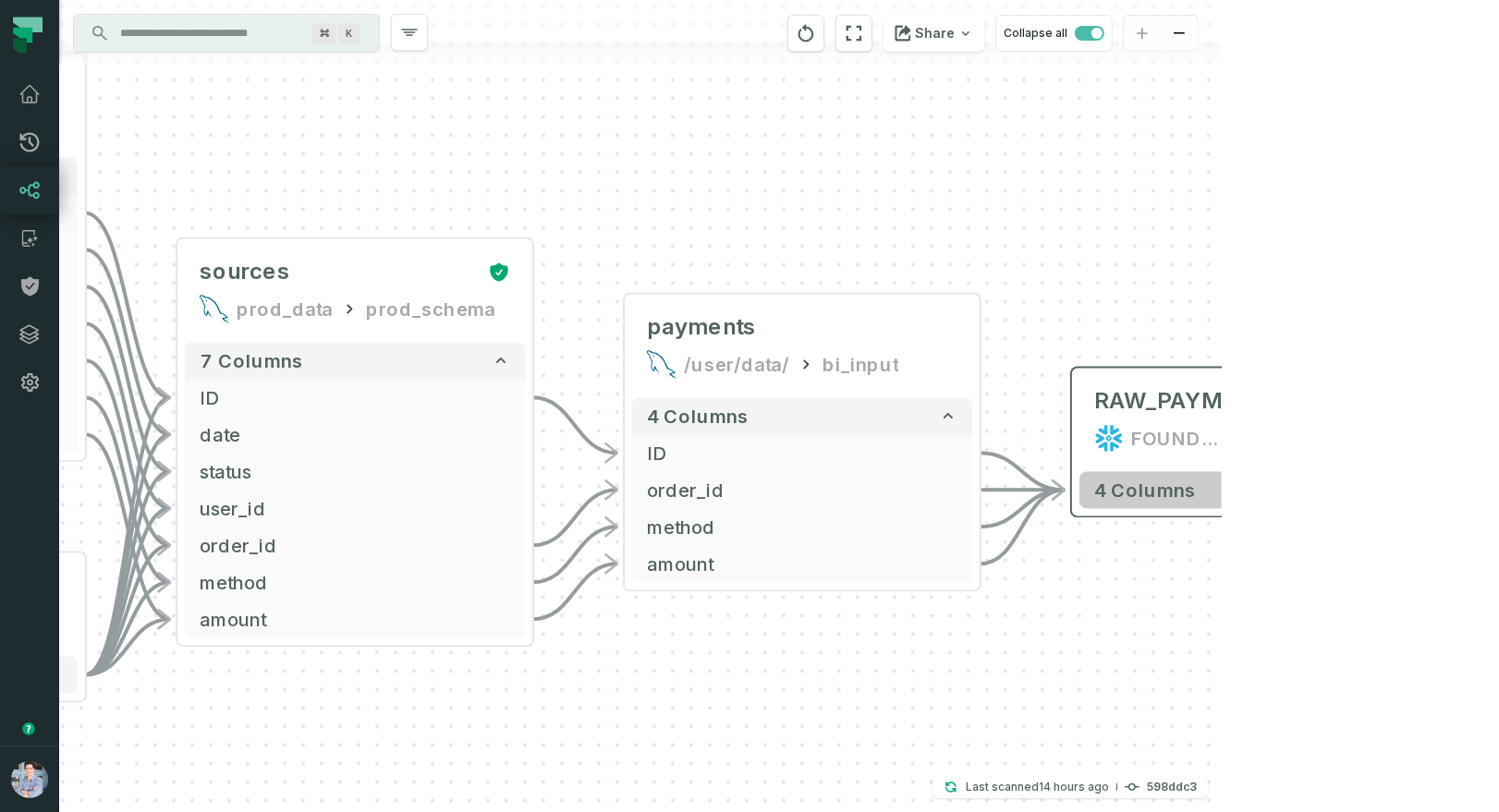 click on "4 columns" at bounding box center [1249, 491] 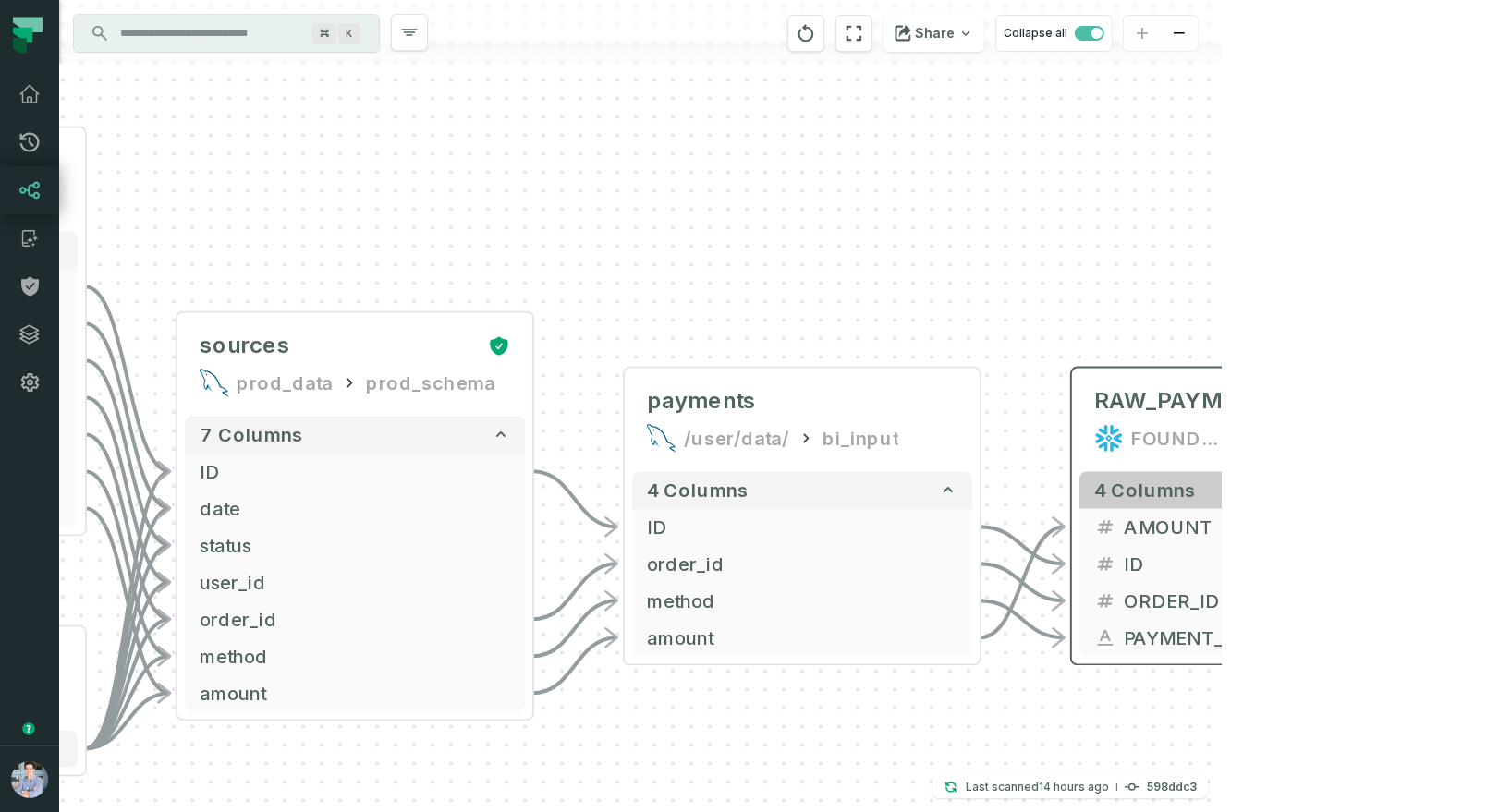 click on "4 columns" at bounding box center (1249, 491) 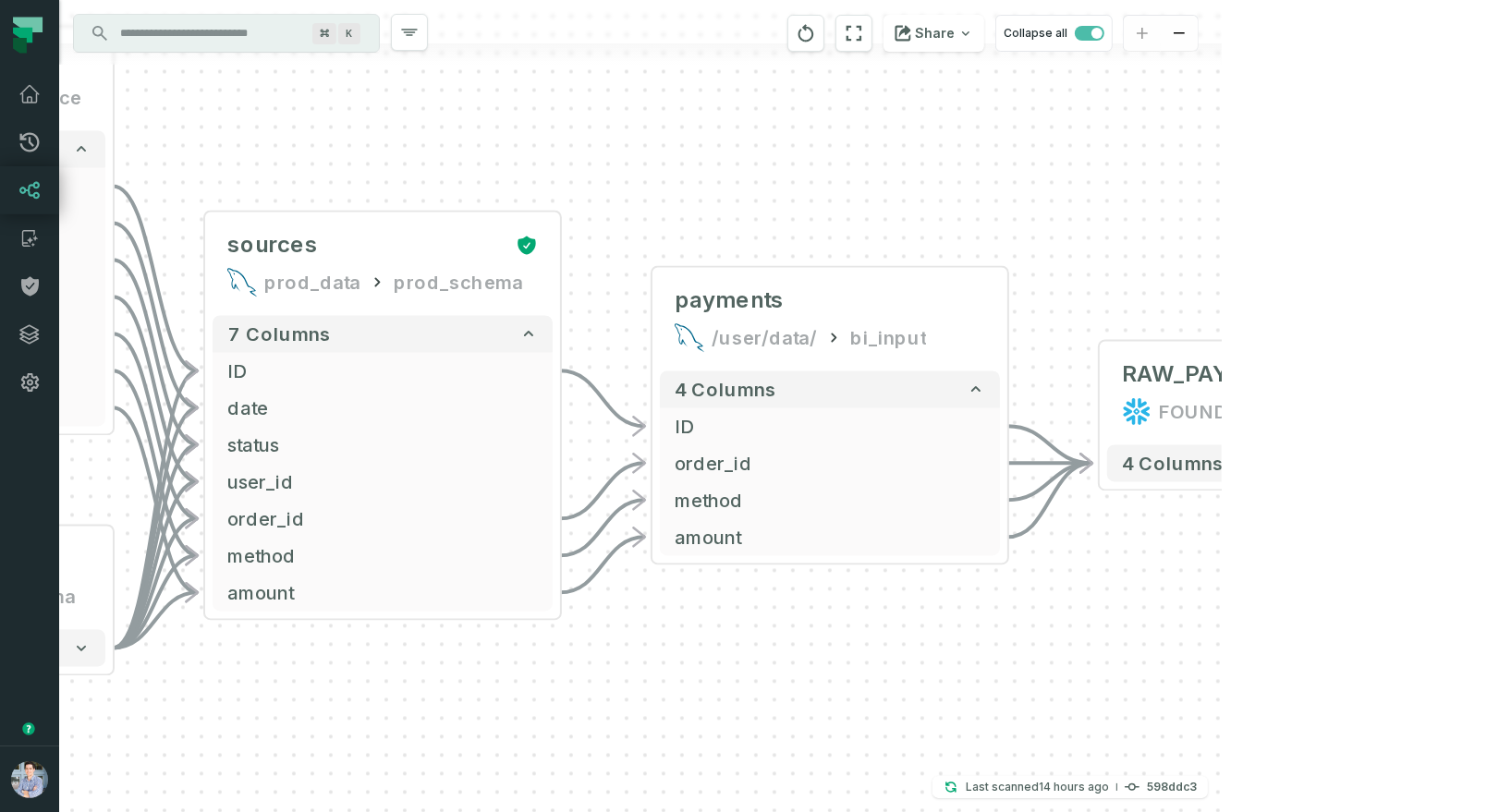 drag, startPoint x: 1058, startPoint y: 331, endPoint x: 1087, endPoint y: 305, distance: 38.948684 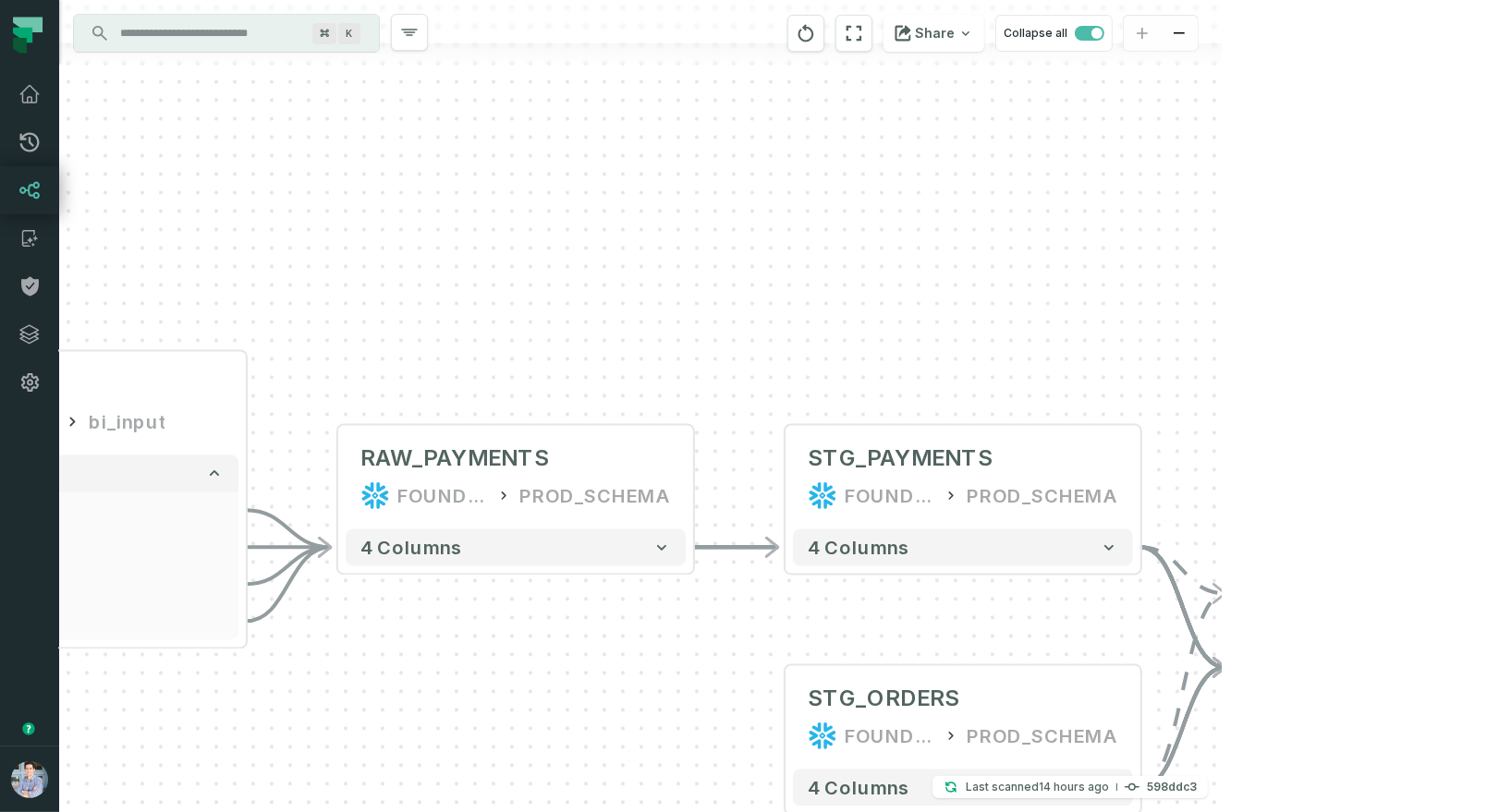 drag, startPoint x: 1353, startPoint y: 208, endPoint x: 570, endPoint y: 291, distance: 787.3868 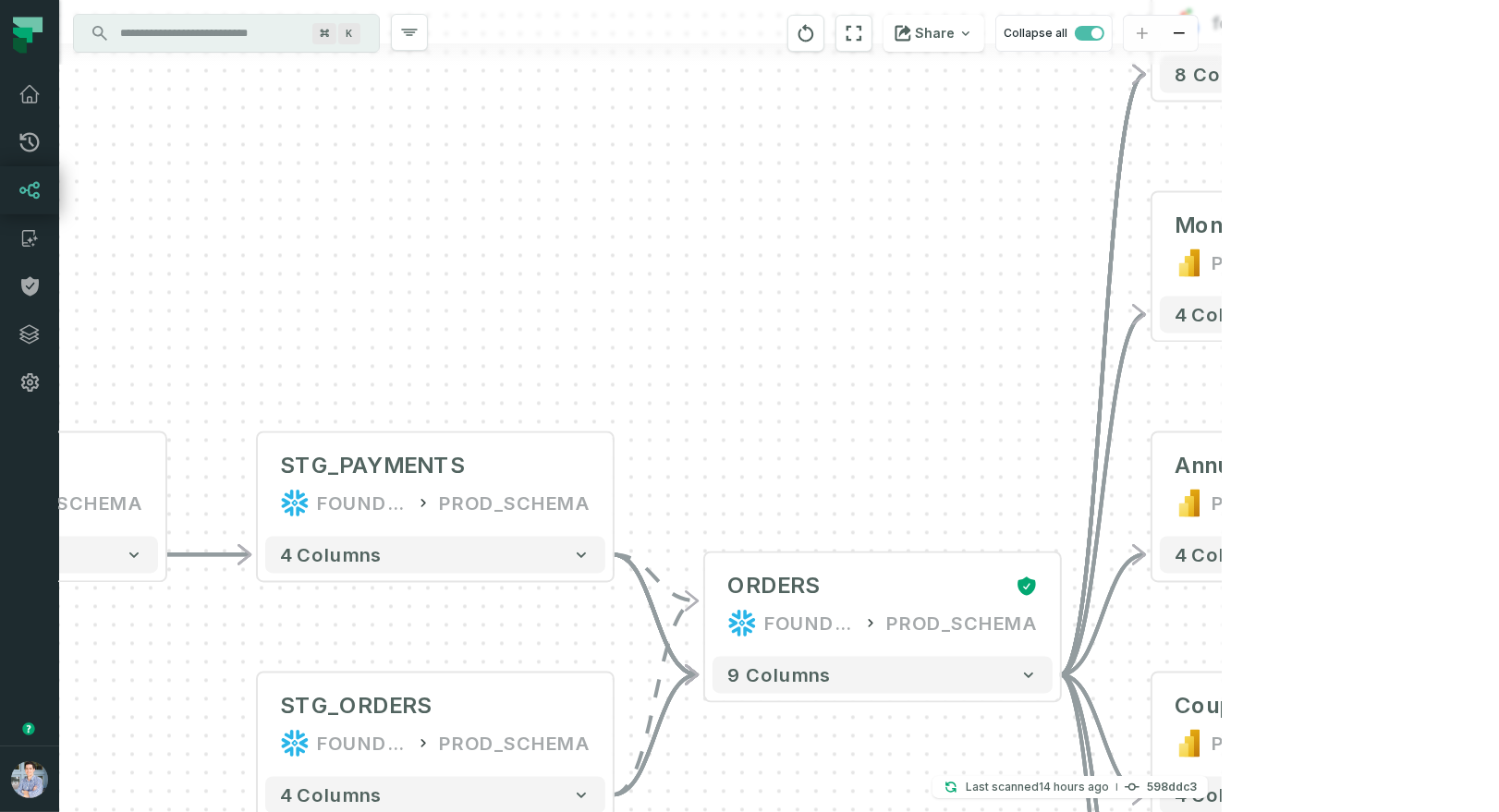 drag, startPoint x: 1131, startPoint y: 195, endPoint x: 689, endPoint y: 176, distance: 442.40818 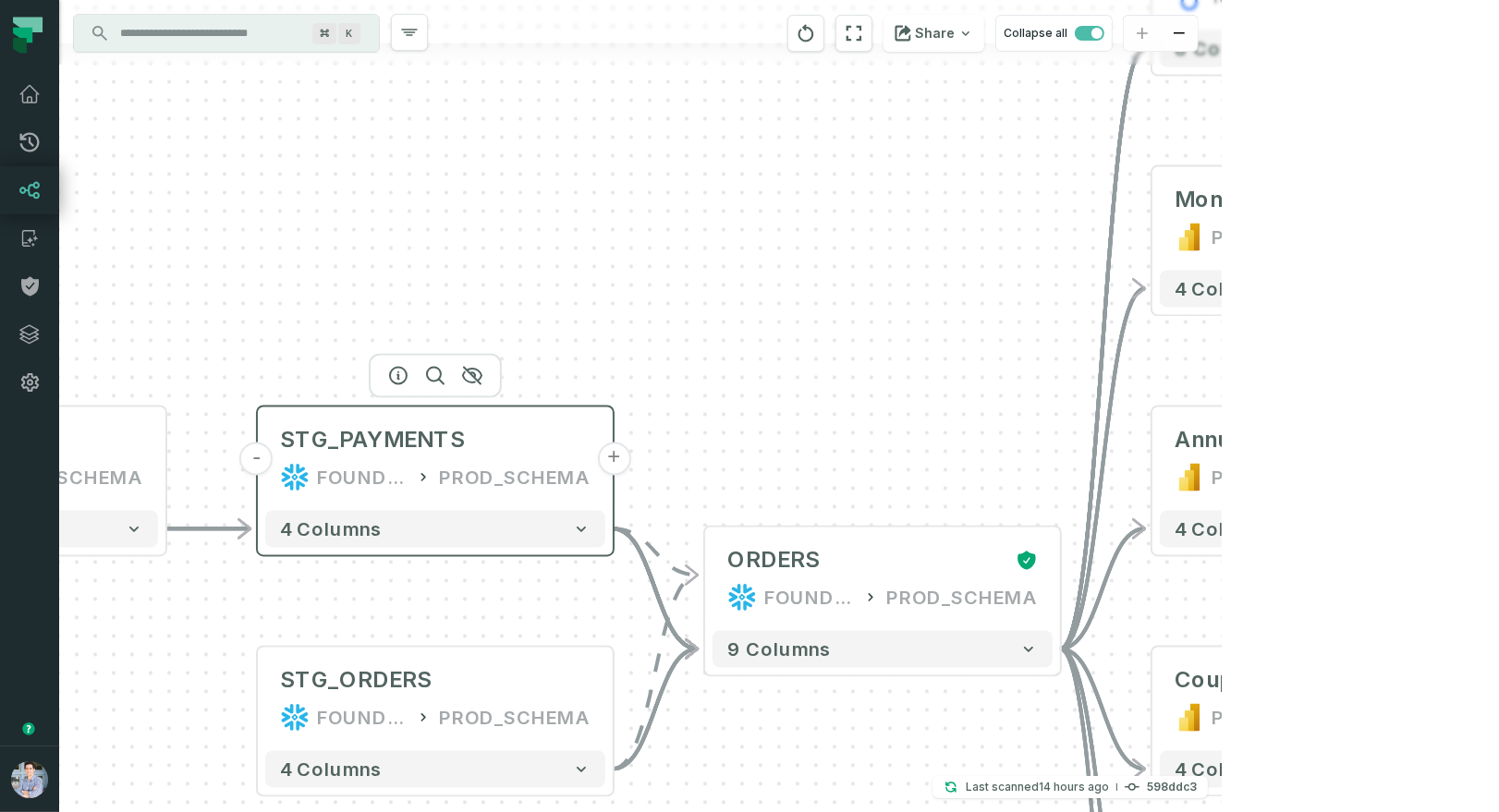 click on "FOUNDATIONAL_DB" at bounding box center [362, 478] 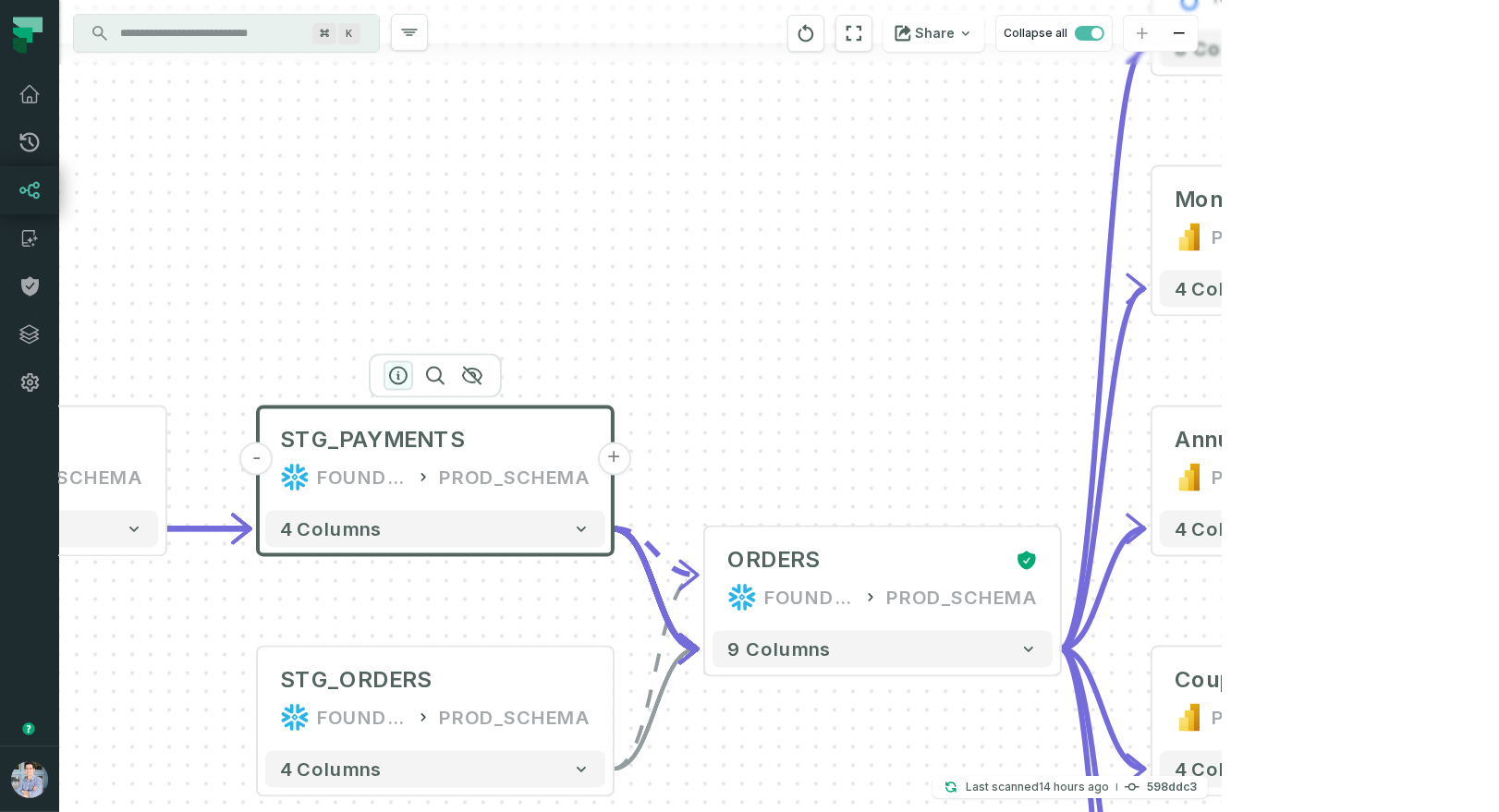 click 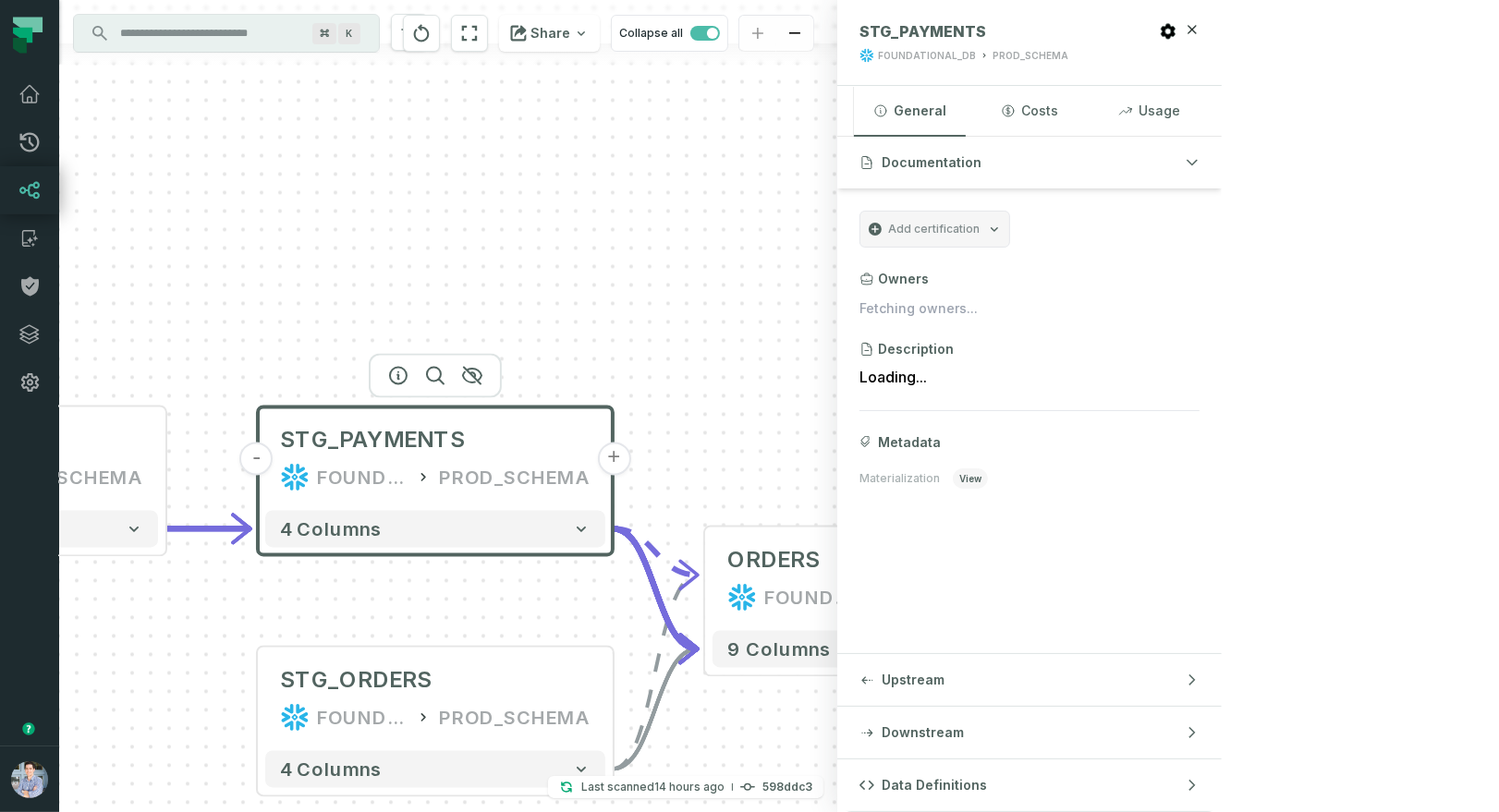 click on "FOUNDATIONAL_DB" at bounding box center (927, 55) 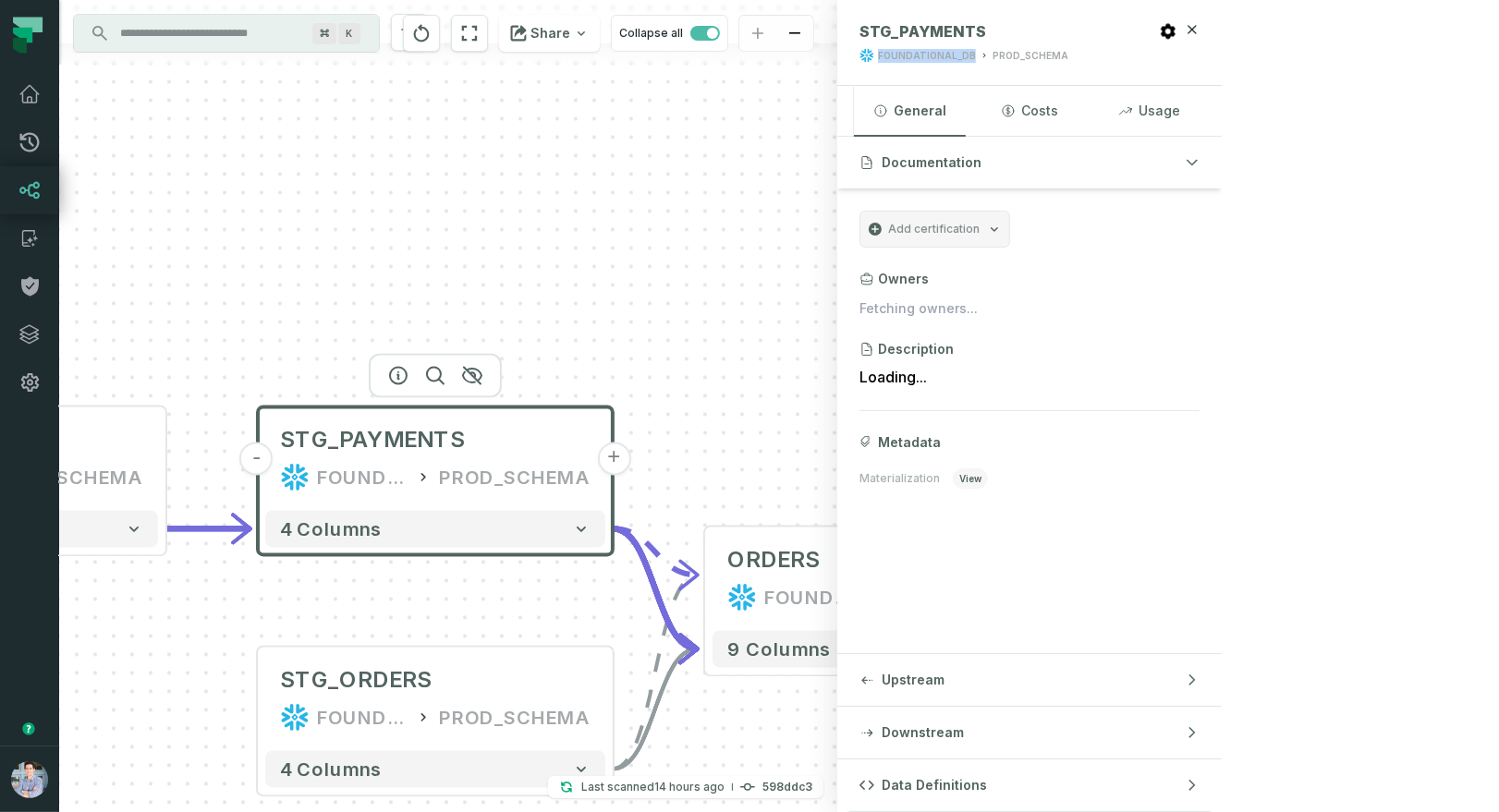 click on "FOUNDATIONAL_DB" at bounding box center [927, 55] 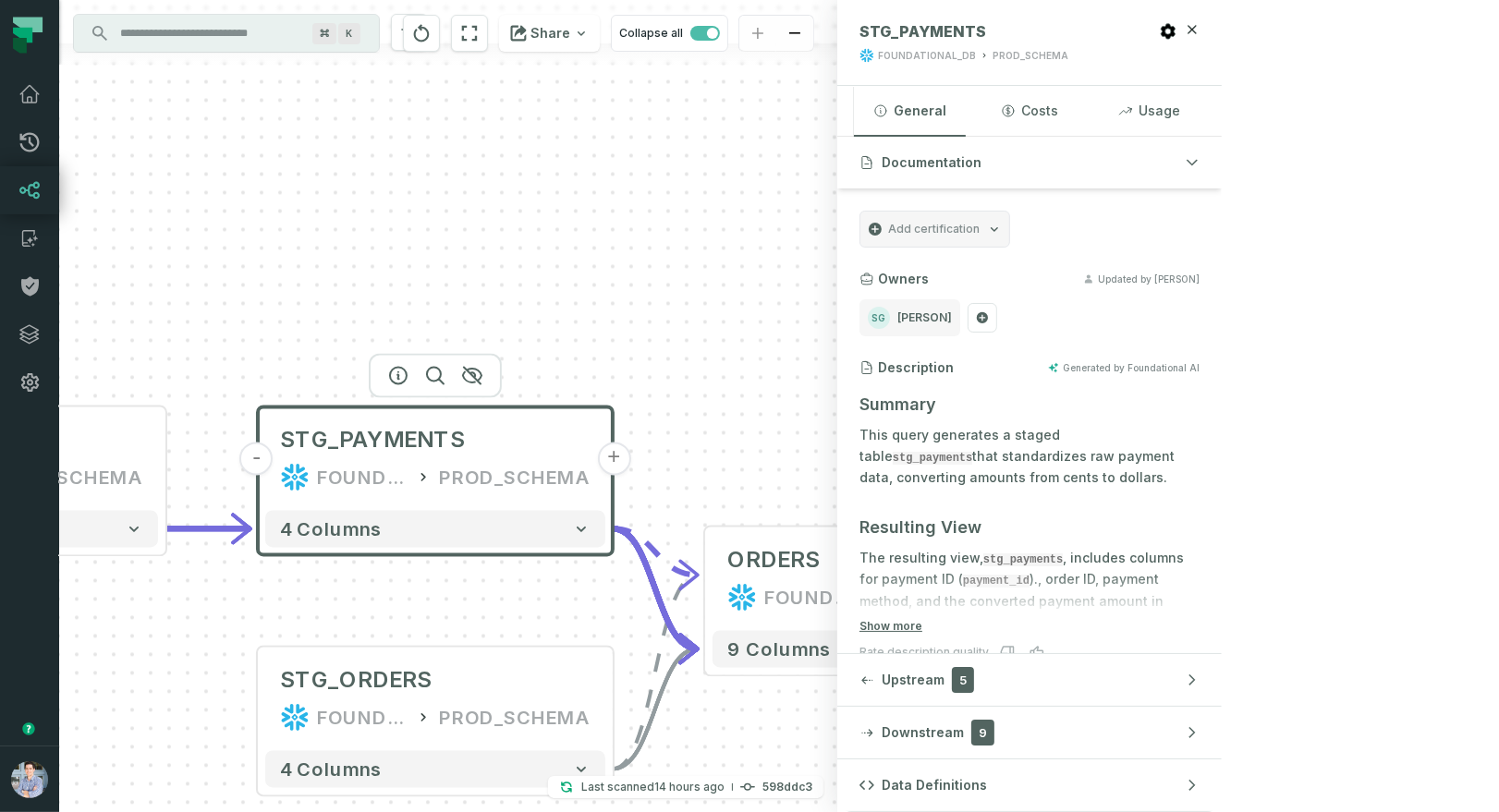 click on "PROD_SCHEMA" at bounding box center (1030, 55) 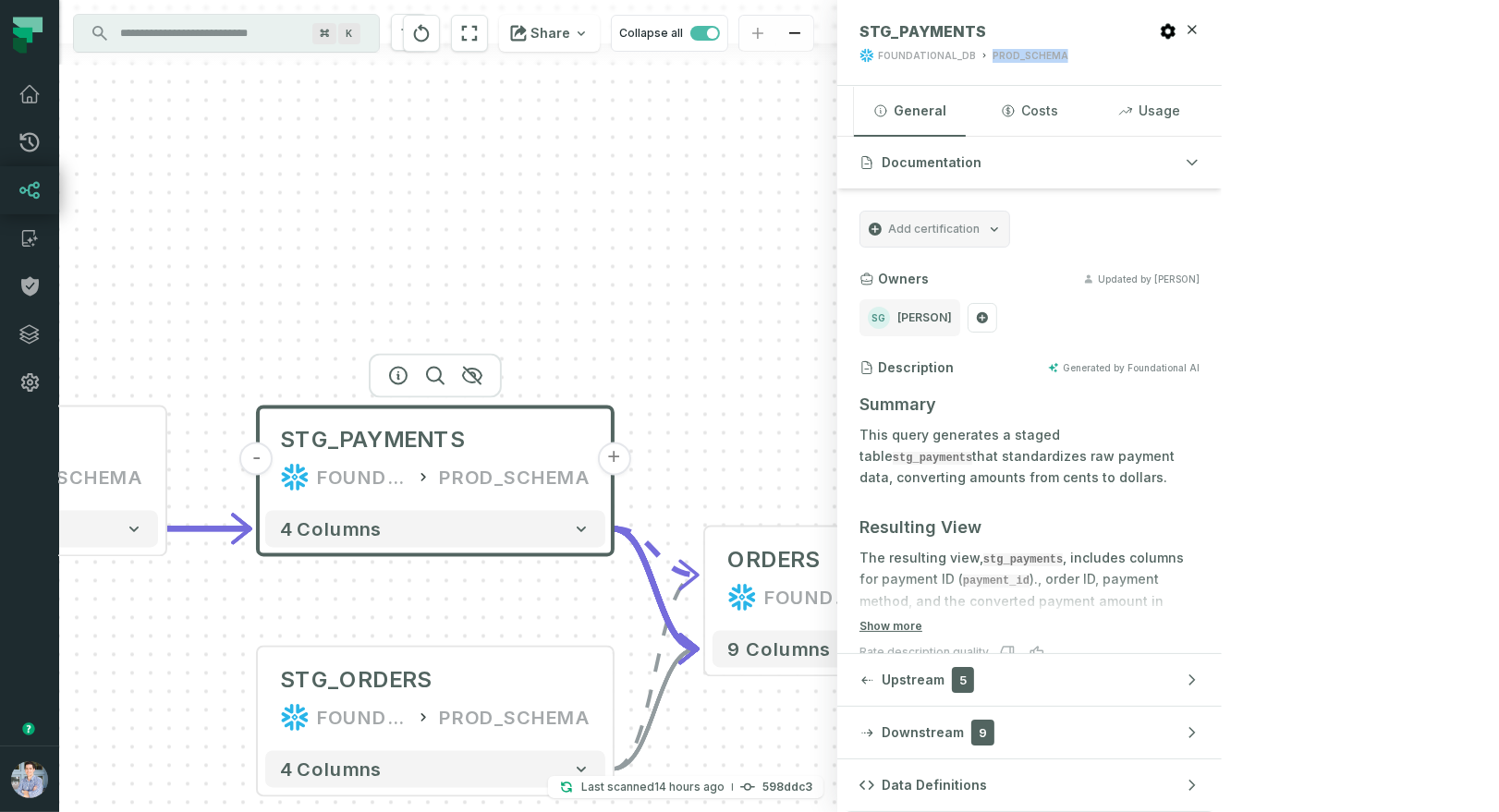 click on "PROD_SCHEMA" at bounding box center (1030, 55) 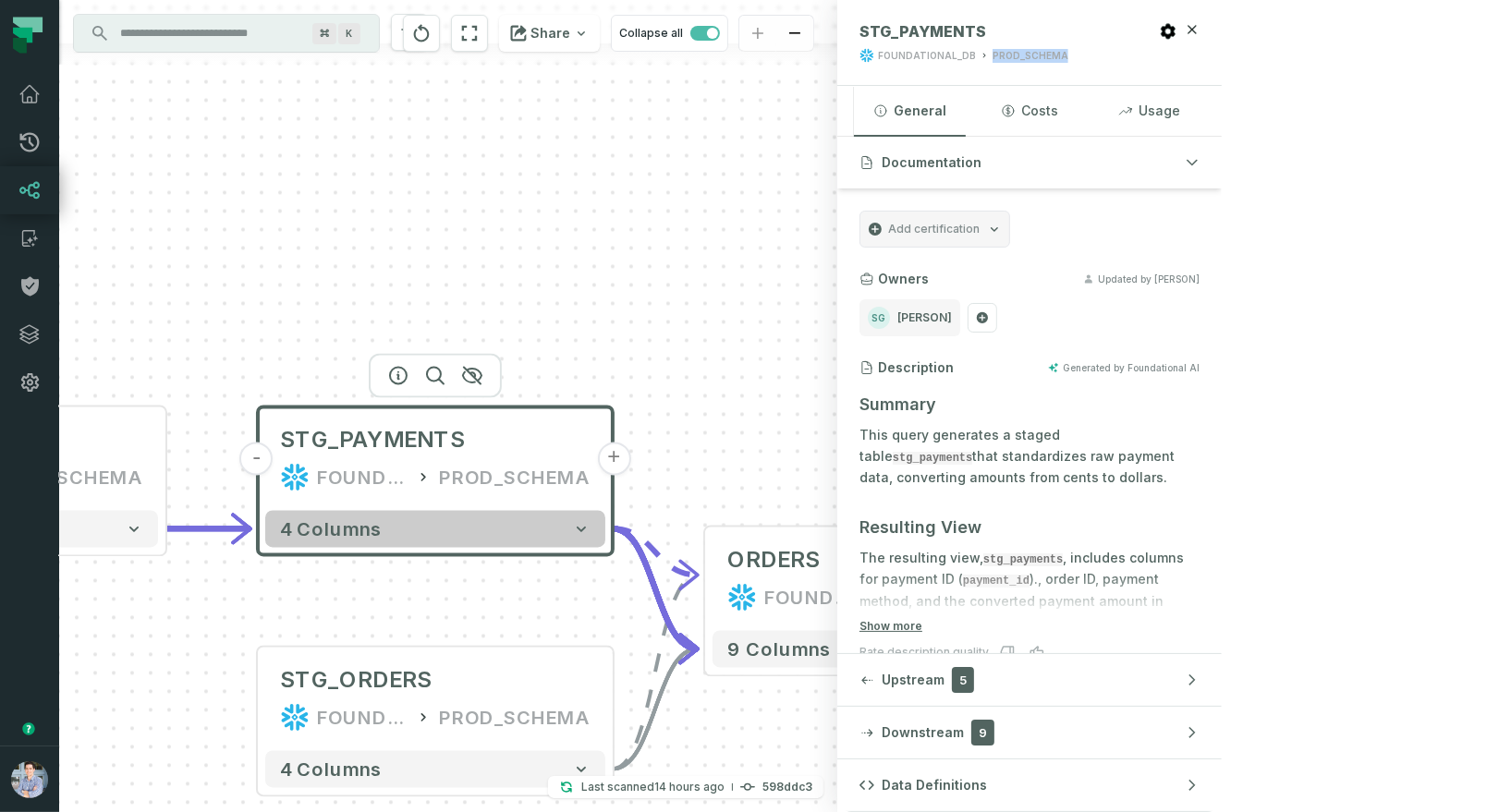 click 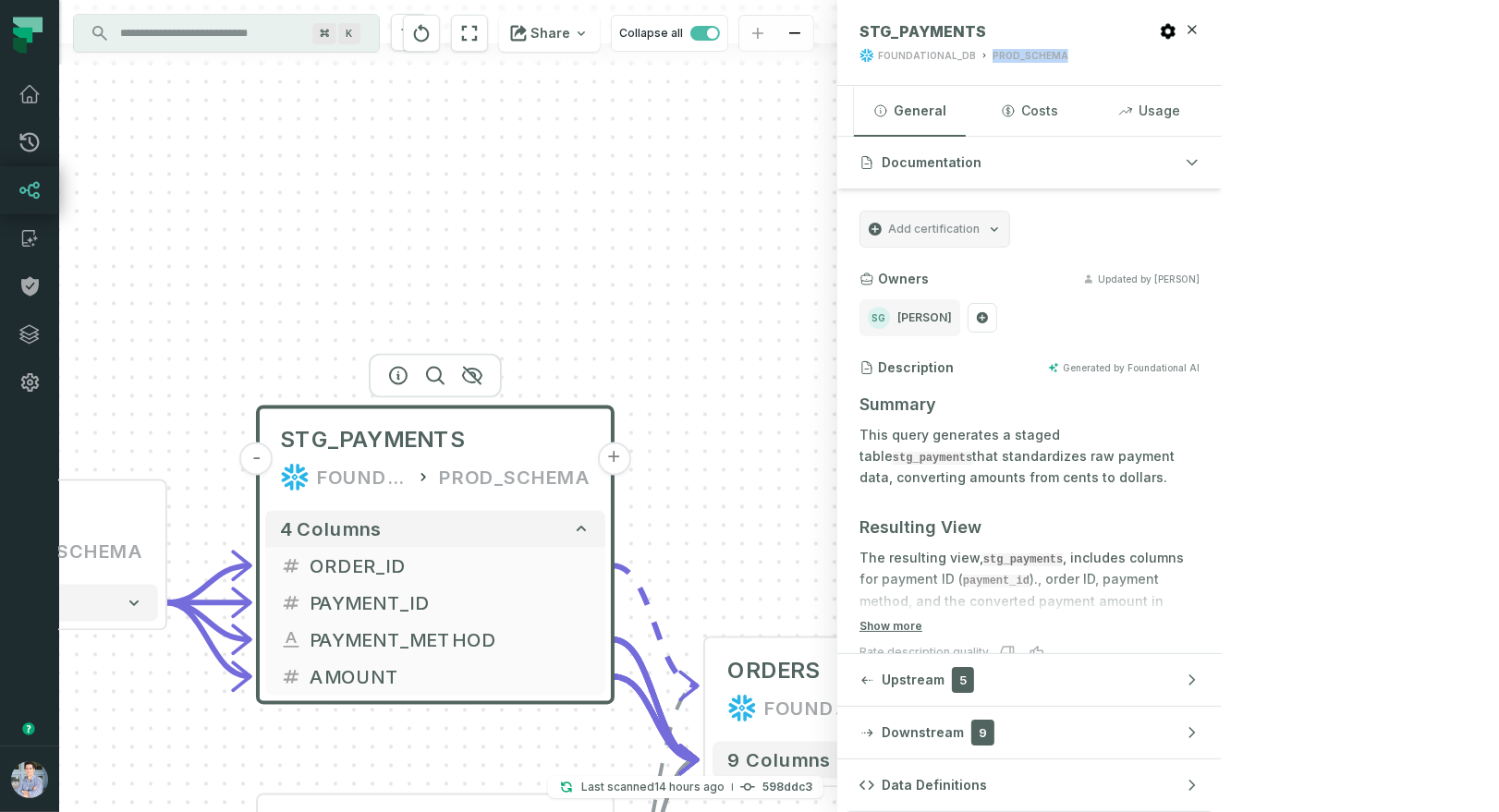 type 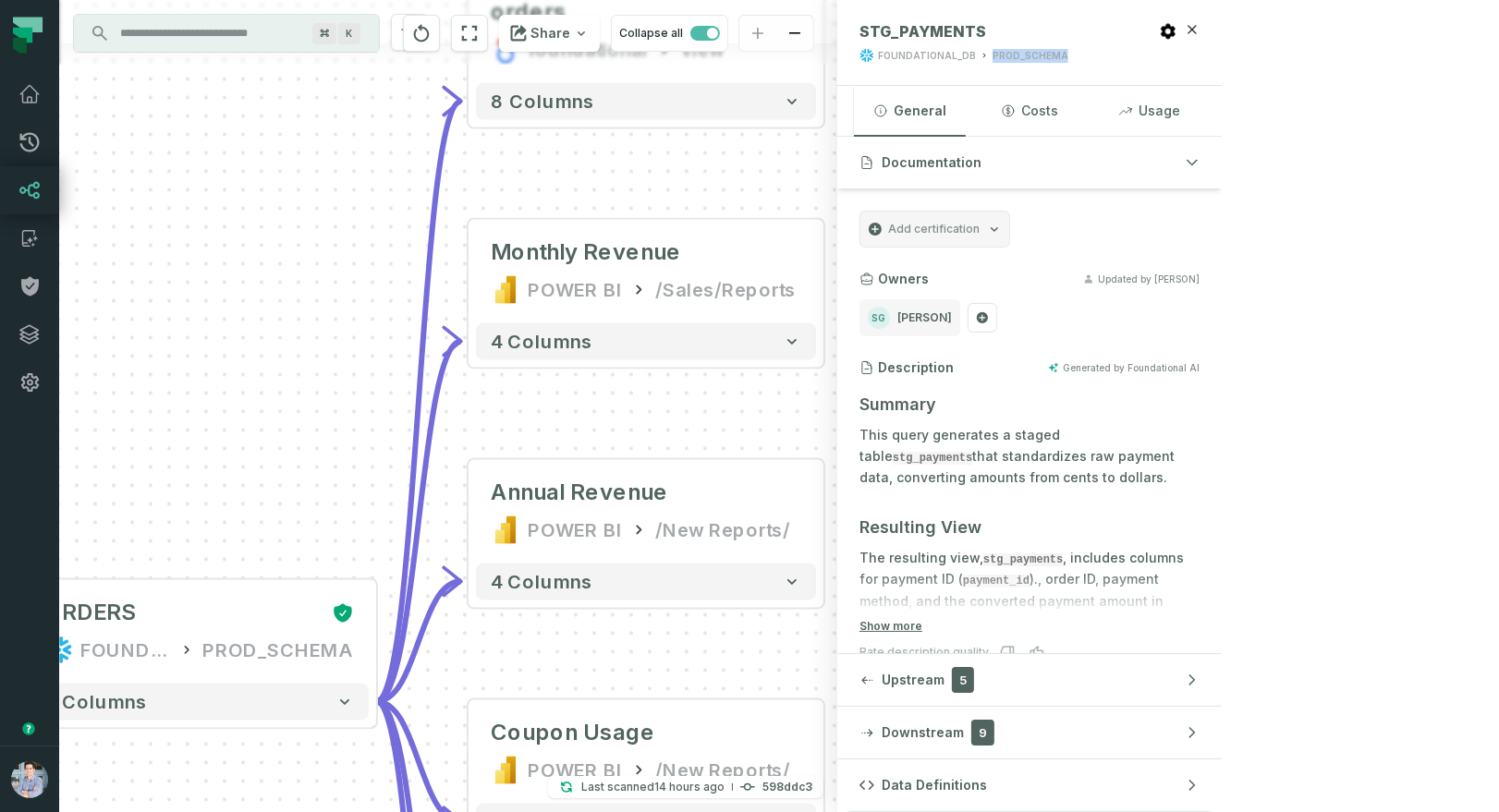 drag, startPoint x: 956, startPoint y: 425, endPoint x: 272, endPoint y: 367, distance: 686.45466 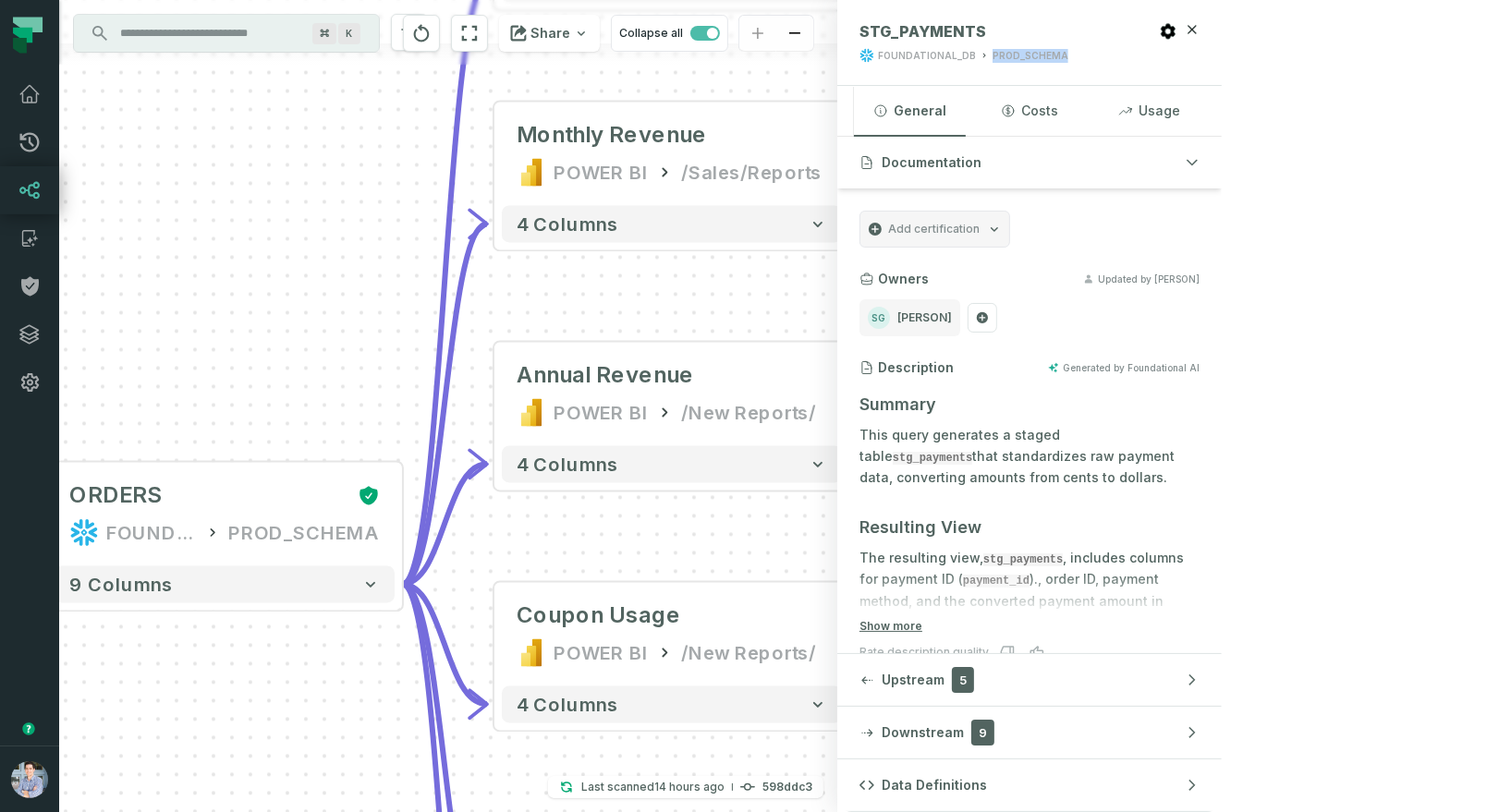 drag, startPoint x: 351, startPoint y: 317, endPoint x: 377, endPoint y: 200, distance: 119.85408 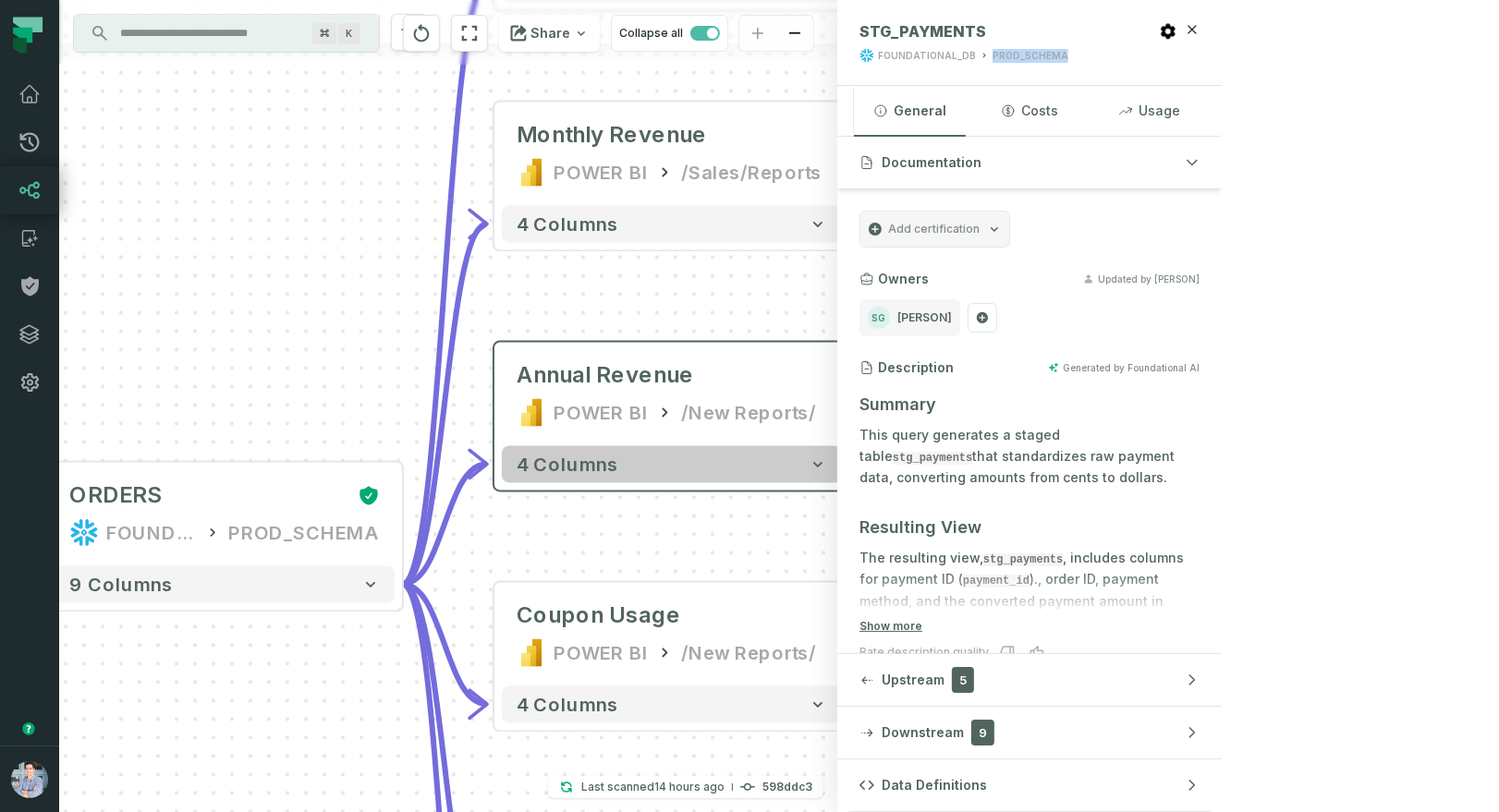 click on "4 columns" at bounding box center [672, 465] 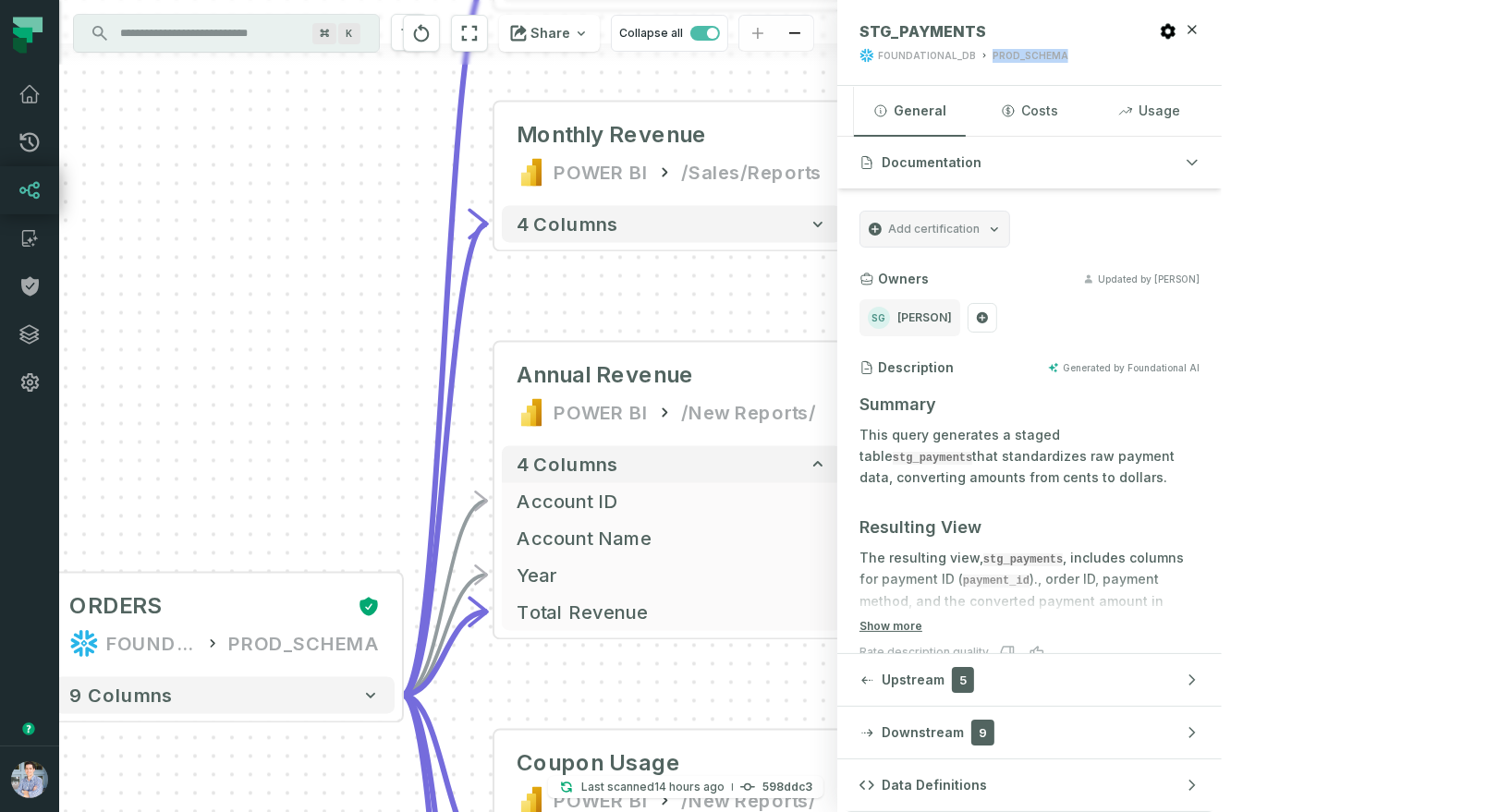 type 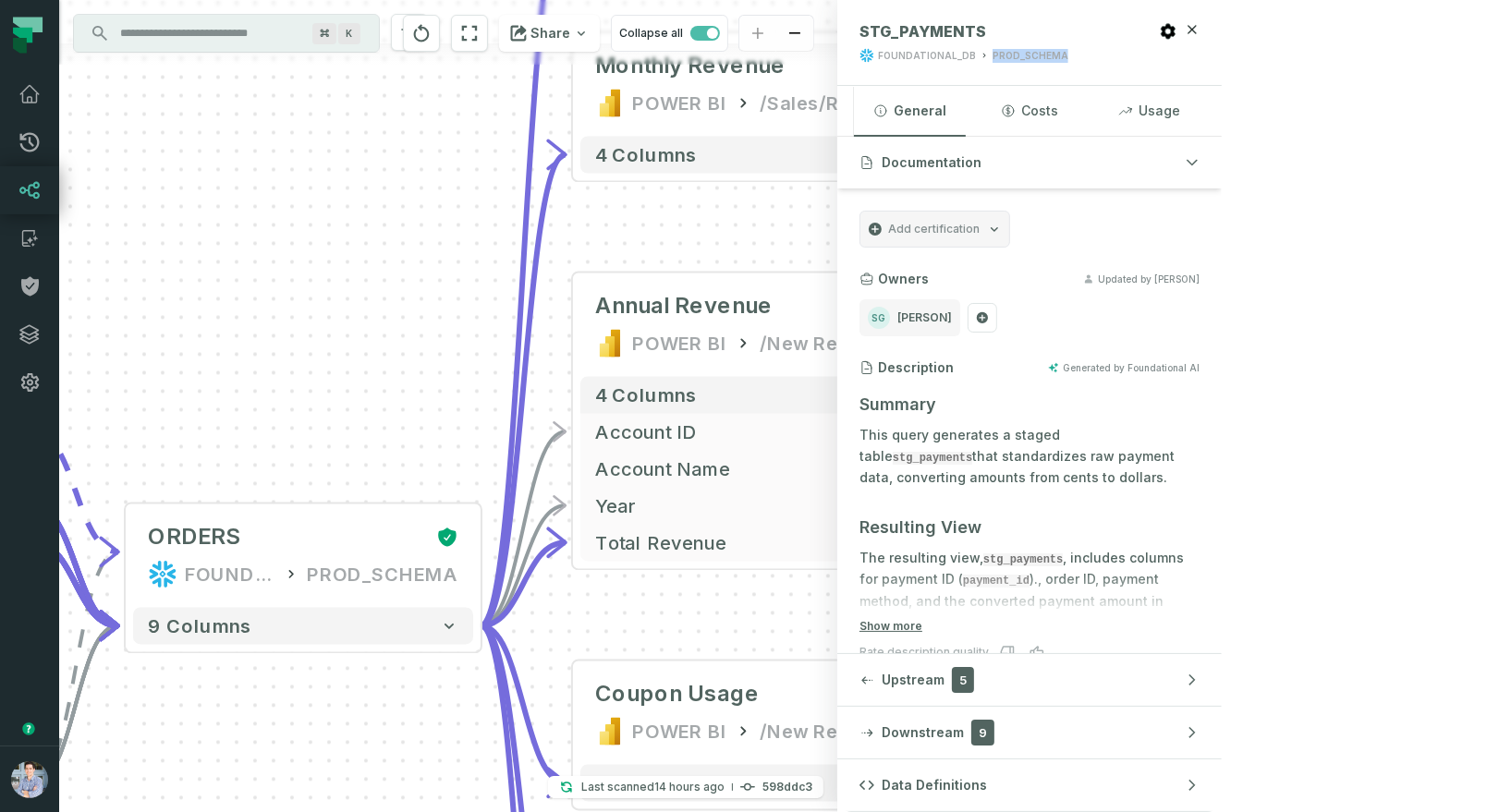 drag, startPoint x: 261, startPoint y: 463, endPoint x: 342, endPoint y: 394, distance: 106.40489 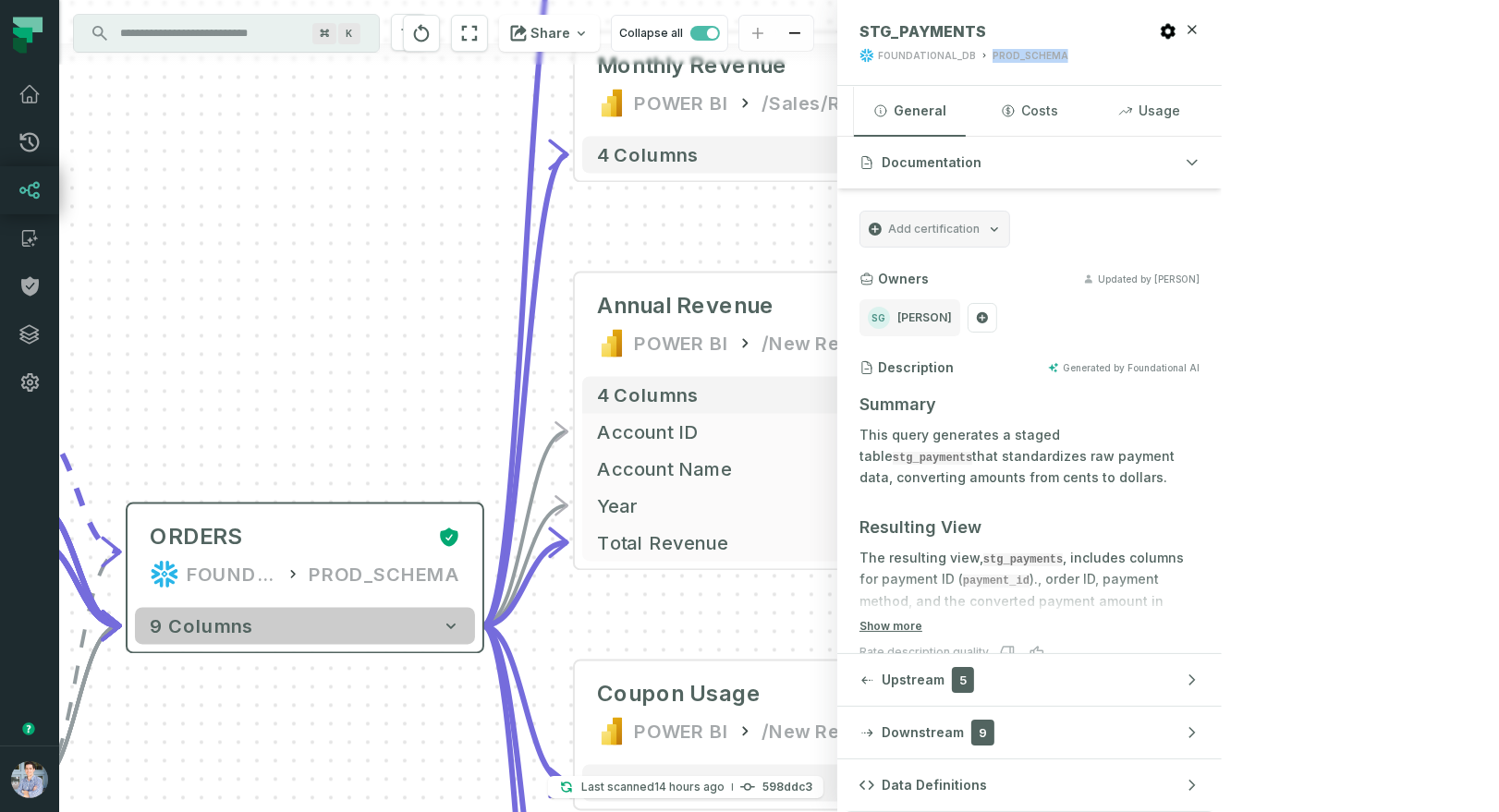 click on "9 columns" at bounding box center [305, 626] 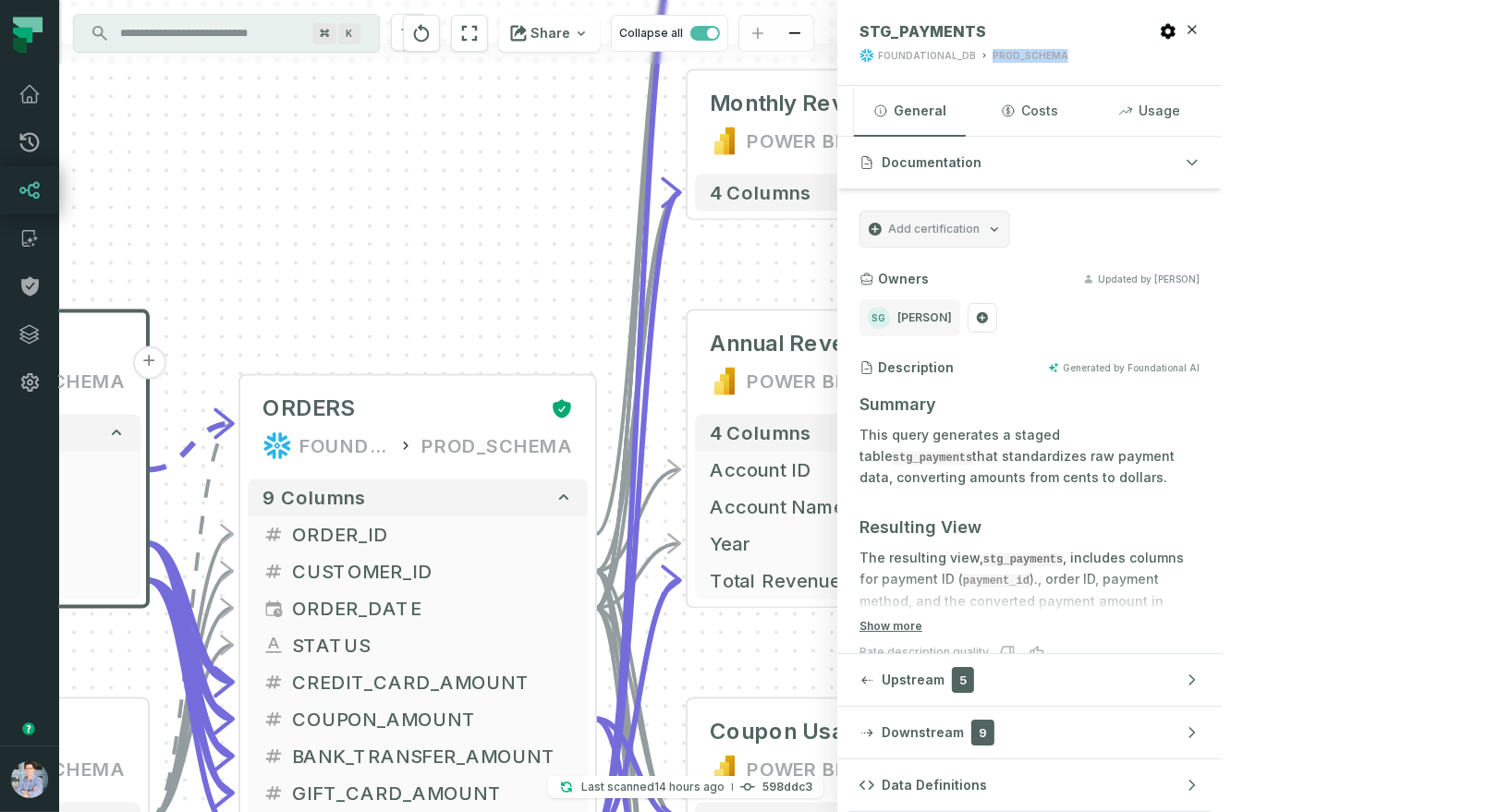 drag, startPoint x: 320, startPoint y: 382, endPoint x: 433, endPoint y: 254, distance: 170.7425 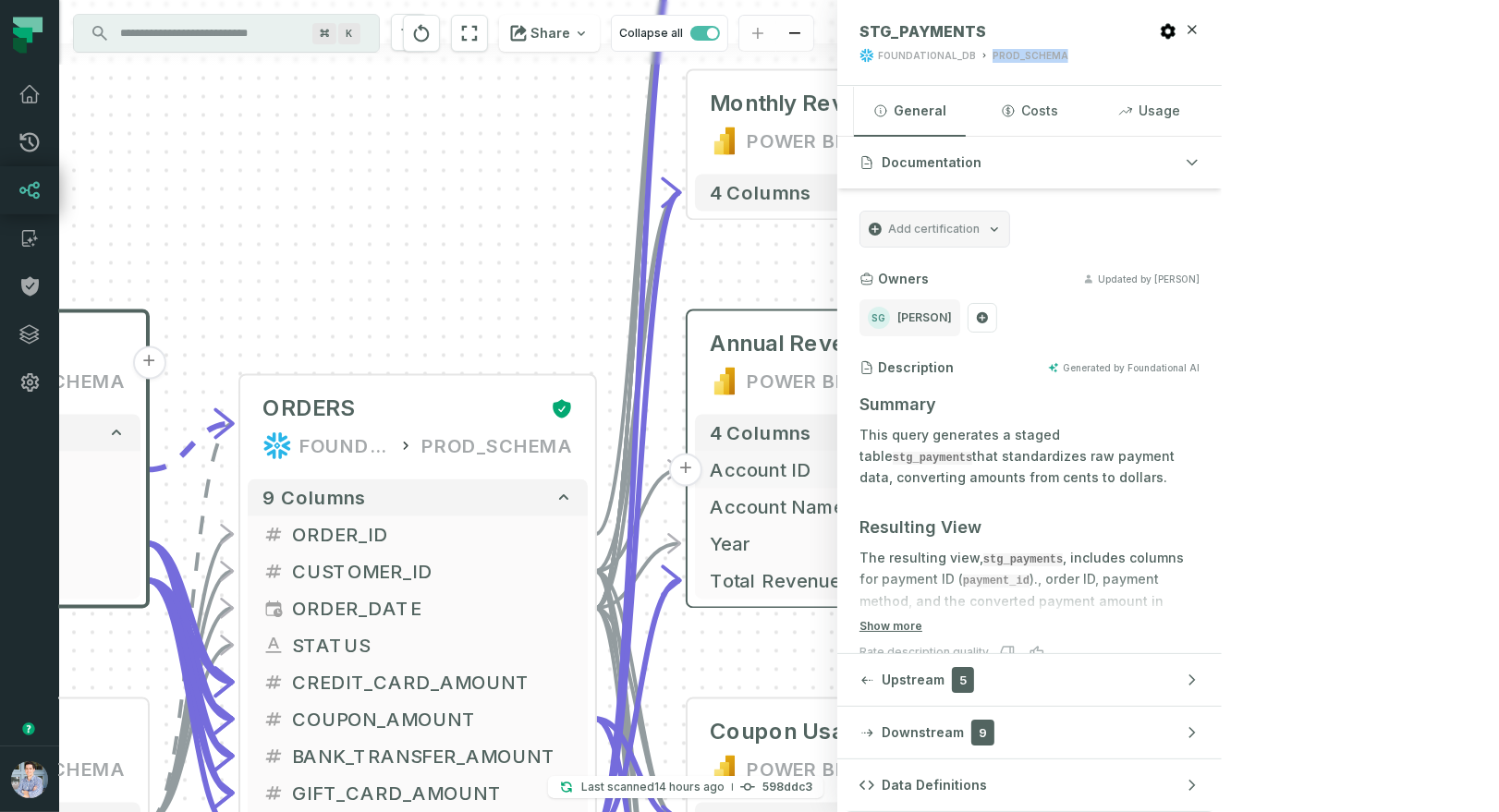 click on "Account ID" at bounding box center [865, 470] 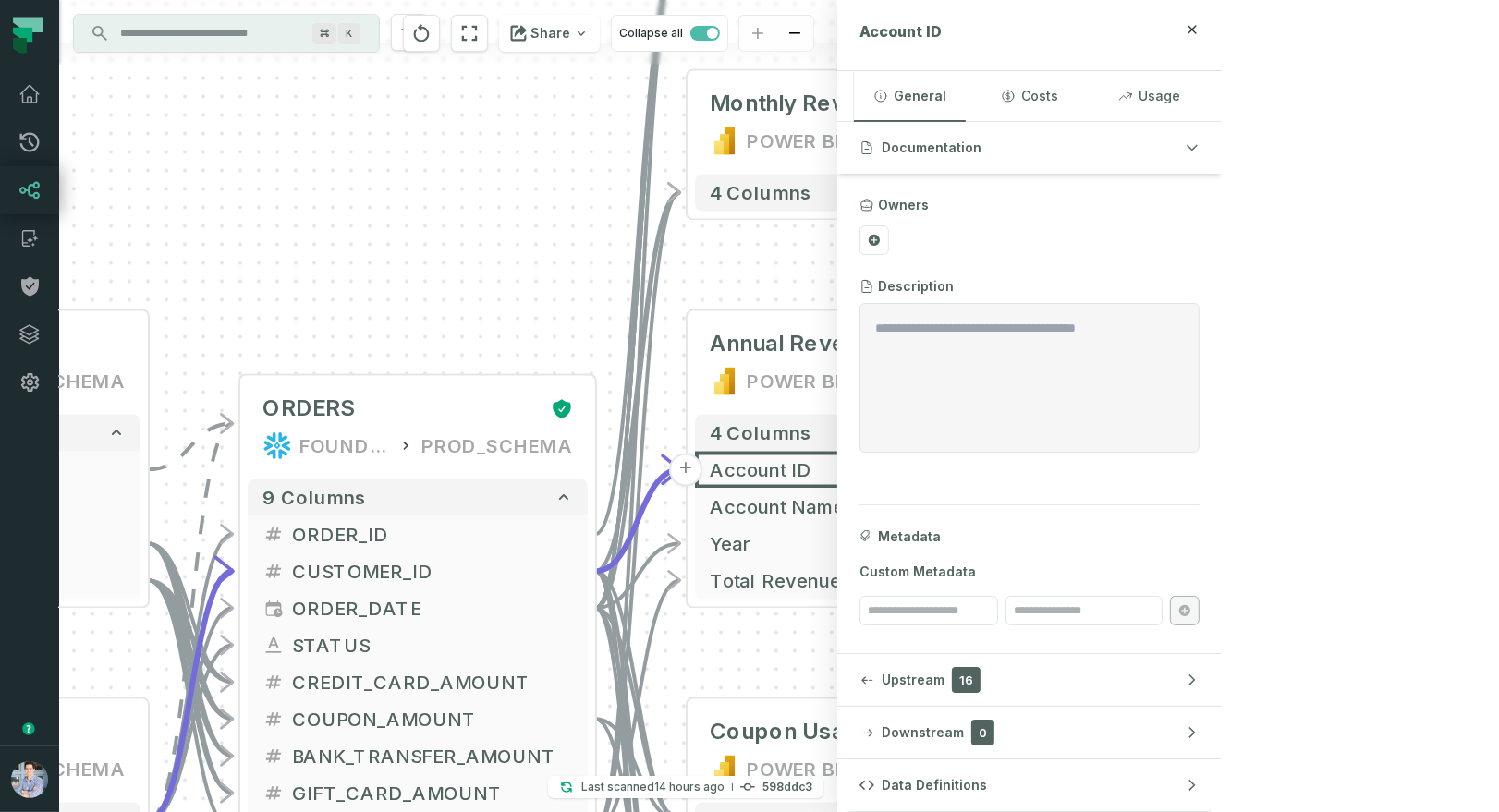 type 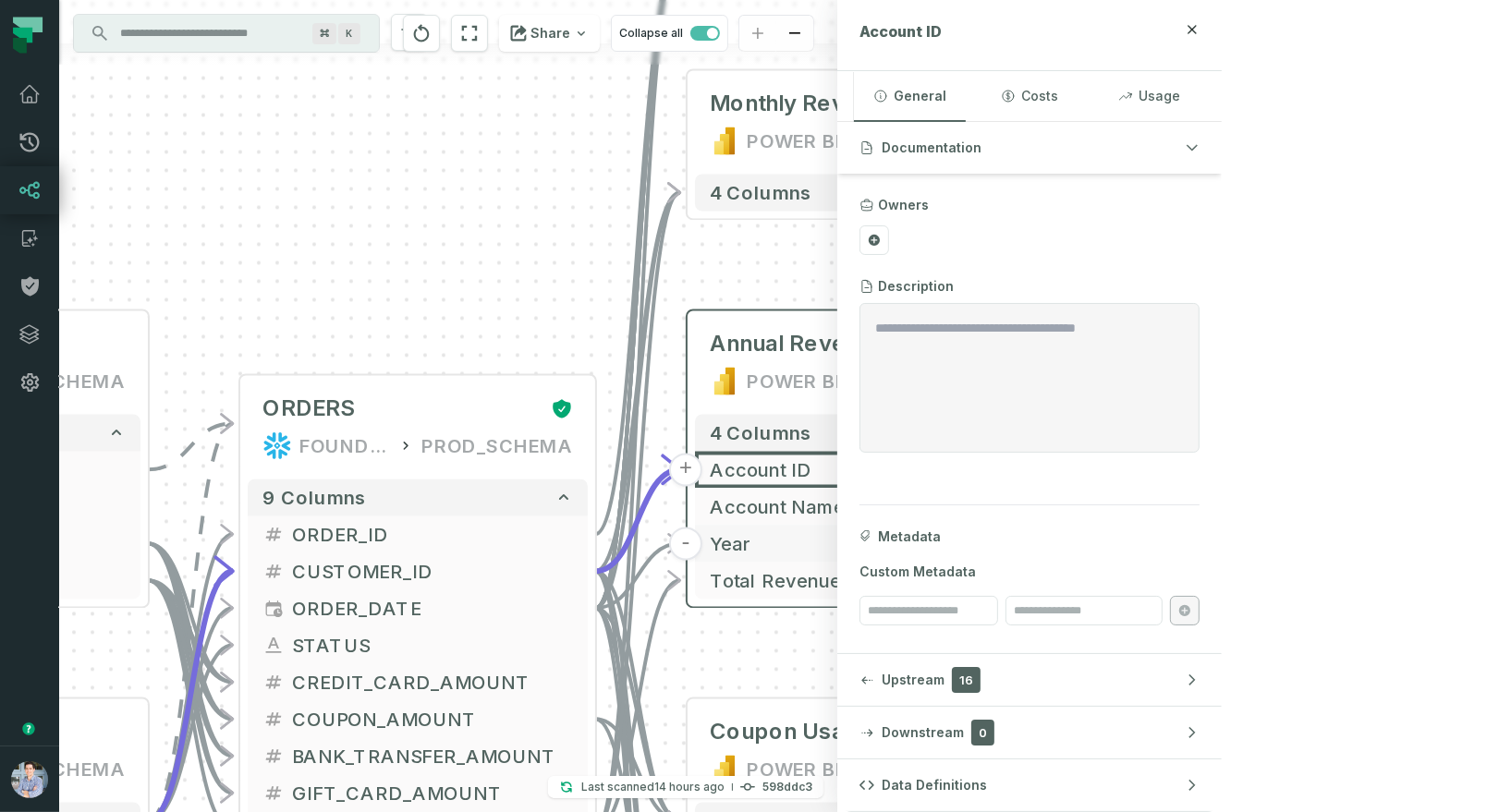 click on "Year" at bounding box center [865, 544] 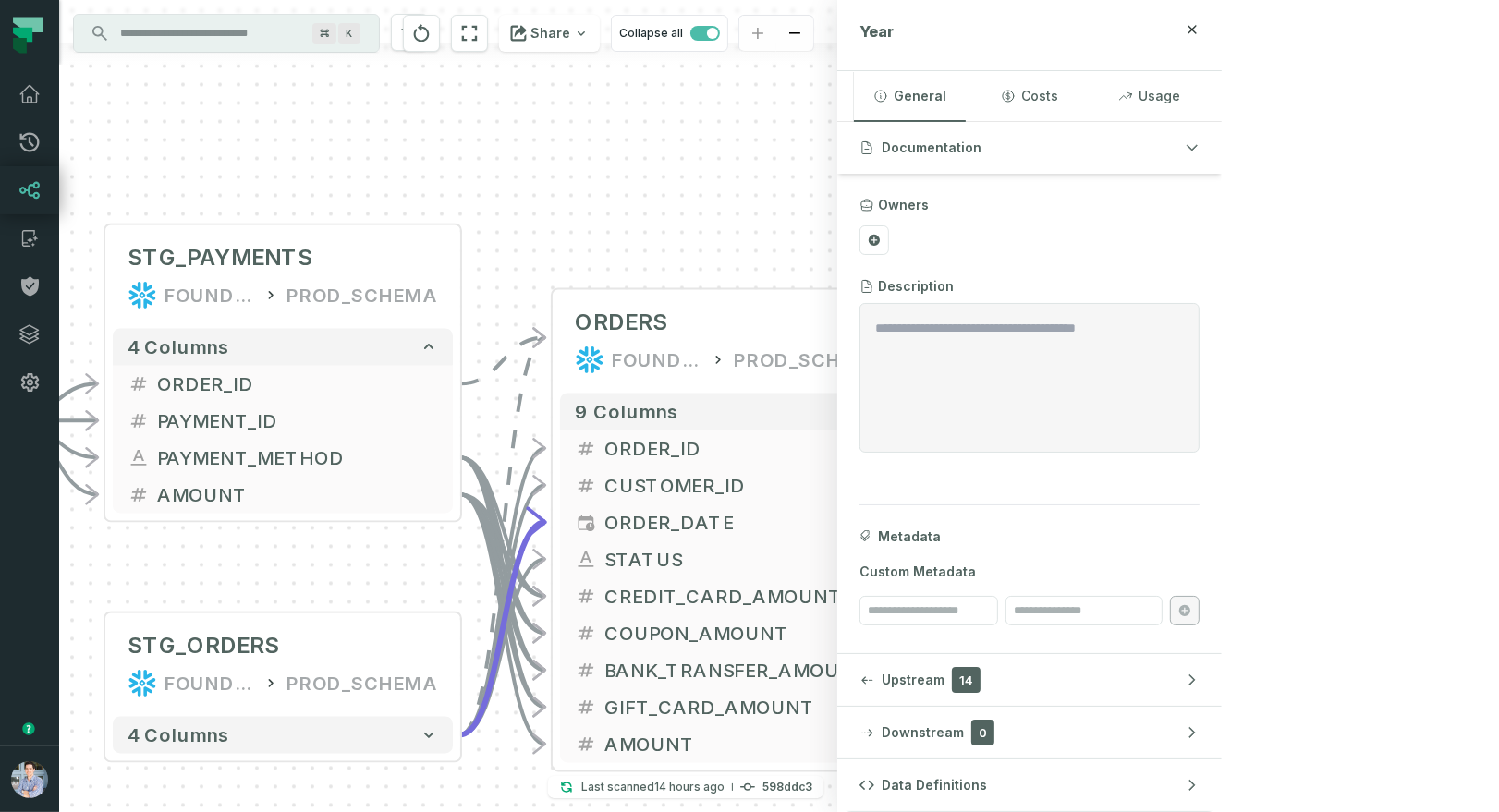 drag, startPoint x: 311, startPoint y: 151, endPoint x: 623, endPoint y: 65, distance: 323.6356 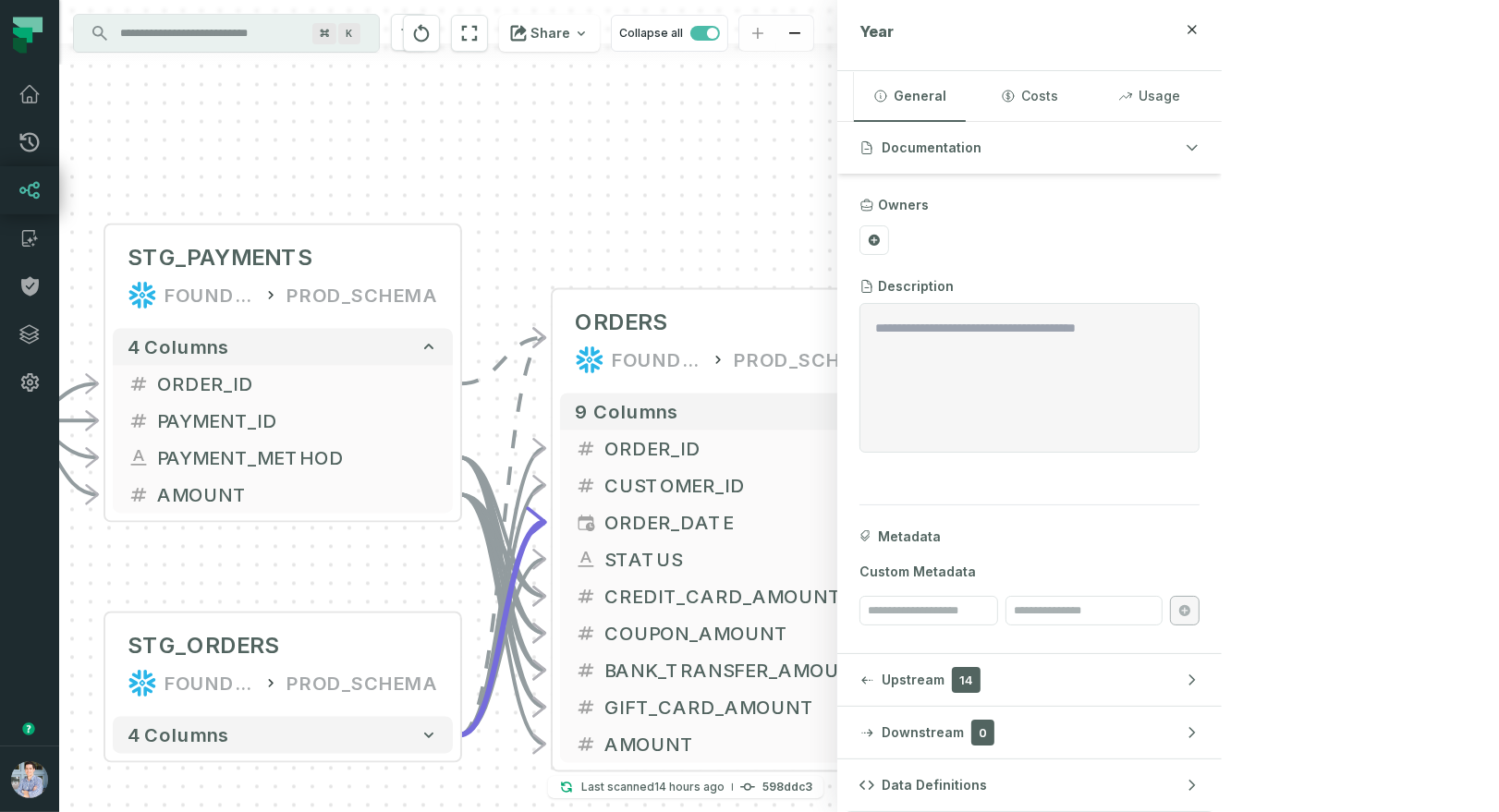 click on "sources   prod_data oracle_source - 7 columns ID - date - status - user_id - order_id - method - amount - sources   prod_data prod_schema - 7 columns - sources   prod_data prod_schema + 7 columns - ID + - date + - status + - user_id + - order_id - - method - - amount - - payments   /user/data/ bi_input - 4 columns - ID - - order_id - - method - - amount - - RAW_PAYMENTS   FOUNDATIONAL_DB PROD_SCHEMA - 4 columns - STG_PAYMENTS   FOUNDATIONAL_DB PROD_SCHEMA + 4 columns - ORDER_ID + - PAYMENT_ID + - PAYMENT_METHOD - - AMOUNT + + STG_ORDERS   FOUNDATIONAL_DB PROD_SCHEMA + 4 columns + orders   foundational view + 8 columns + Monthly Revenue   POWER BI /Sales/Reports 4 columns + Annual Revenue   POWER BI /New Reports/ 4 columns + Account ID + Account Name - Year - Total Revenue + Coupon Usage   POWER BI /New Reports/ 4 columns + Coupon Usage   POWER BI /Sales/Reports 4 columns + Annual Revenue   POWER BI /Sales/Reports 4 columns - ORDERS   FOUNDATIONAL_DB PROD_SCHEMA - 9 columns - ORDER_ID - - CUSTOMER_ID - - - - -" at bounding box center [448, 406] 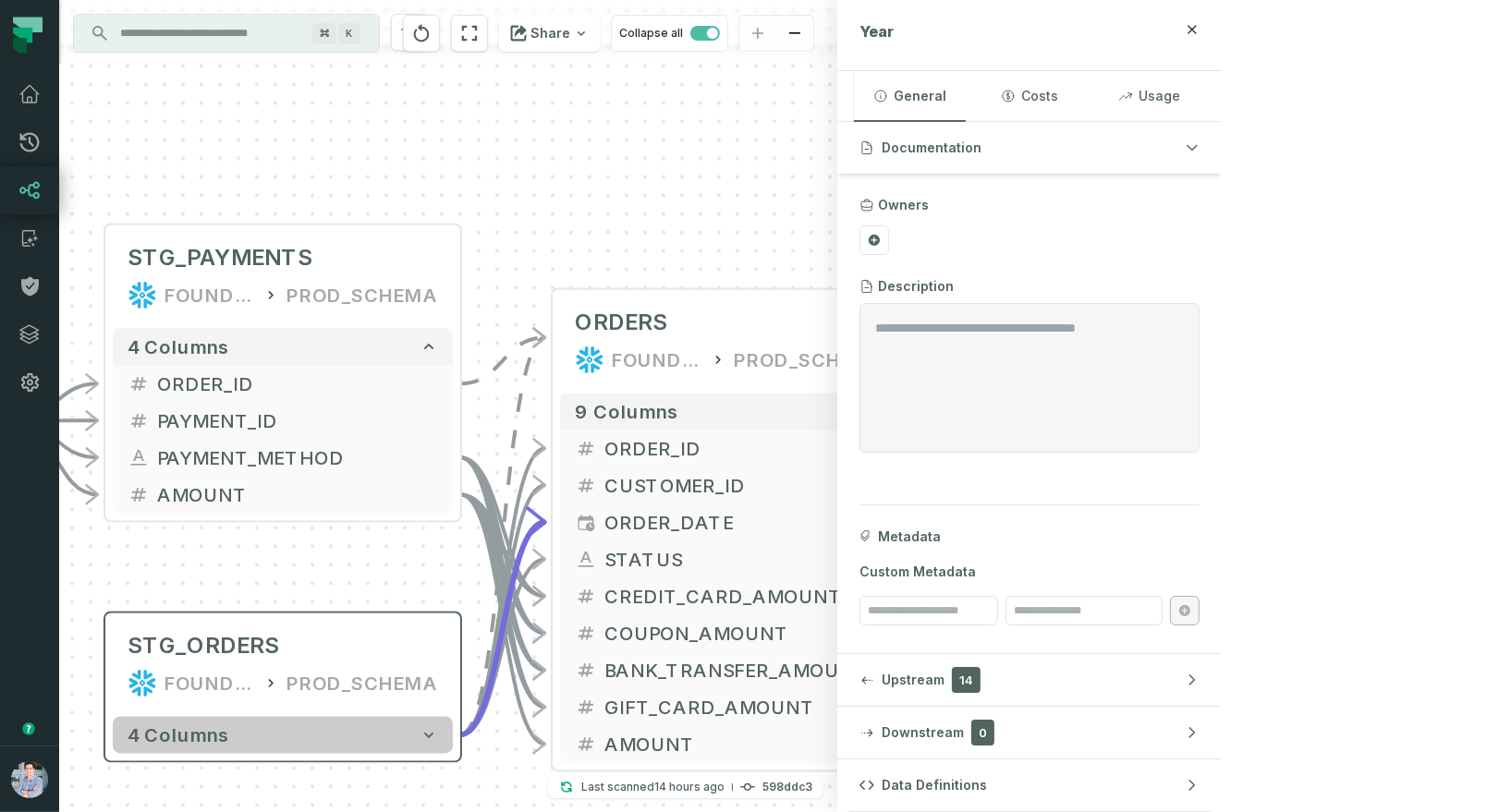 click 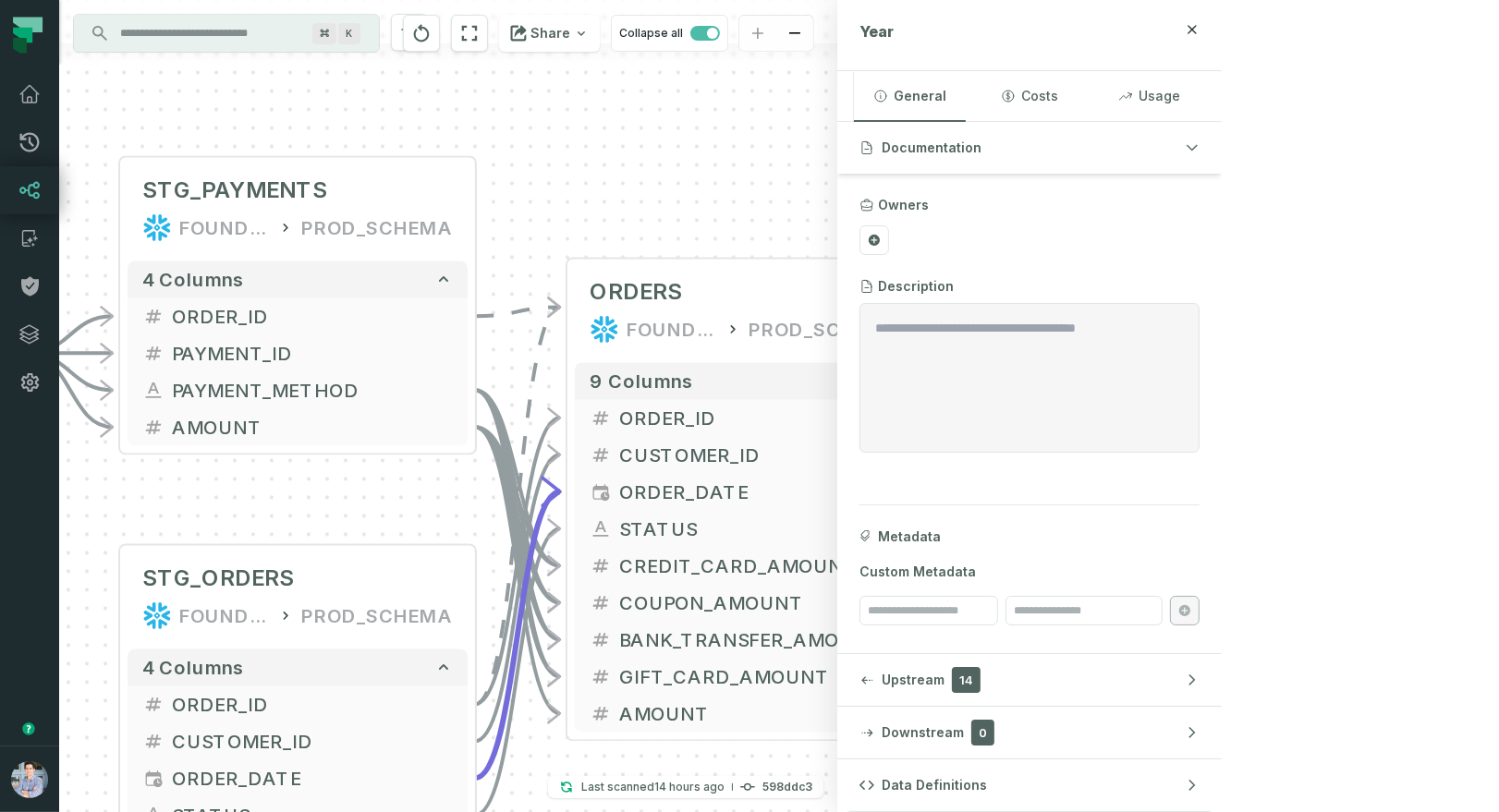 drag, startPoint x: 535, startPoint y: 228, endPoint x: 550, endPoint y: 161, distance: 68.65858 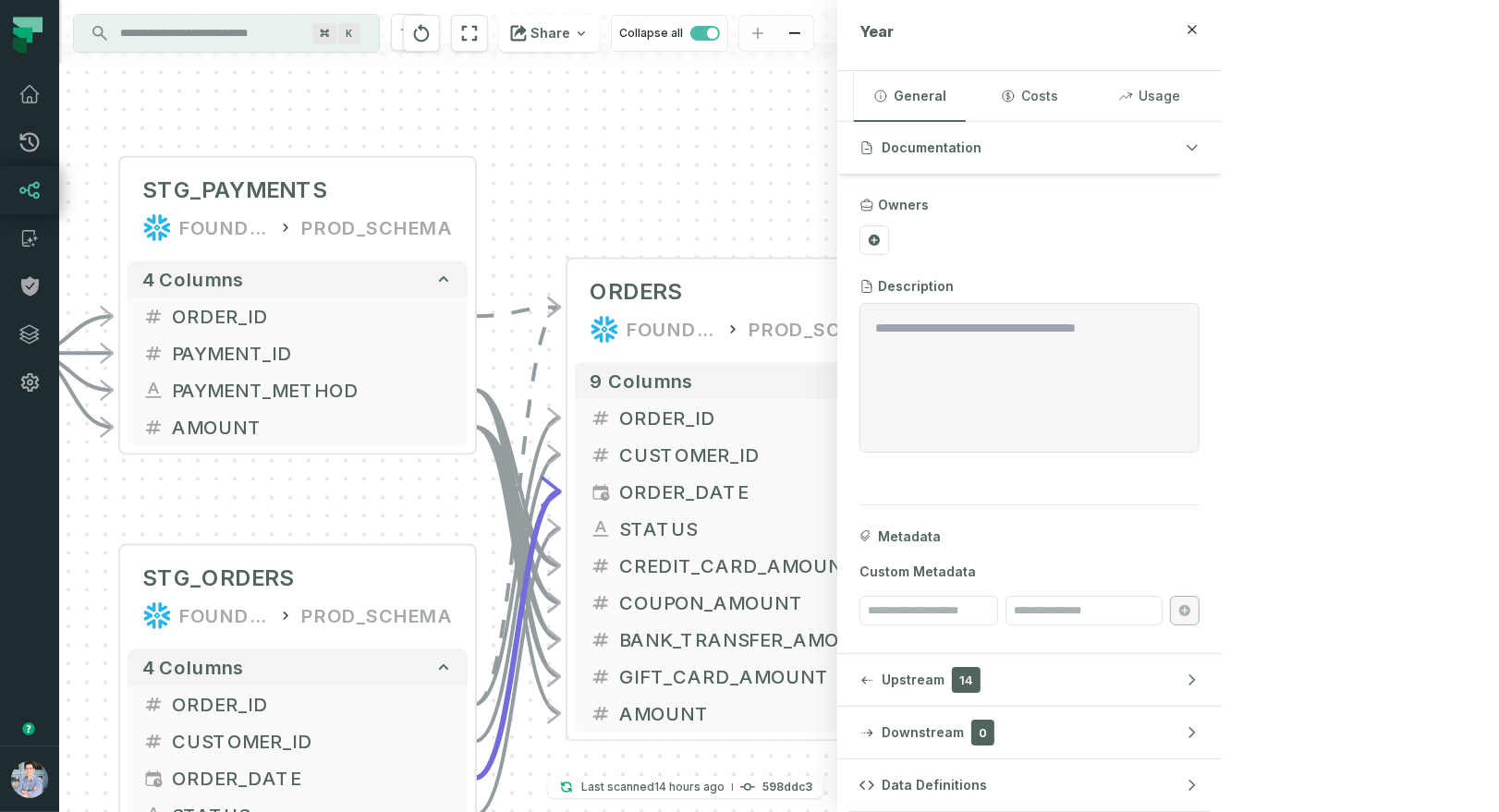 click on "sources   prod_data oracle_source - 7 columns ID - date - status - user_id - order_id - method - amount - sources   prod_data prod_schema - 7 columns - sources   prod_data prod_schema + 7 columns - ID + - date + - status + - user_id + - order_id - - method - - amount - - payments   /user/data/ bi_input - 4 columns - ID - - order_id - - method - - amount - - RAW_PAYMENTS   FOUNDATIONAL_DB PROD_SCHEMA - 4 columns - STG_PAYMENTS   FOUNDATIONAL_DB PROD_SCHEMA + 4 columns + STG_ORDERS   FOUNDATIONAL_DB PROD_SCHEMA + 4 columns + ORDER_ID + + CUSTOMER_ID + + ORDER_DATE + + STATUS - + orders   foundational view + 8 columns + Monthly Revenue   POWER BI /Sales/Reports 4 columns + Annual Revenue   POWER BI /New Reports/ 4 columns + Account ID + Account Name - Year - Total Revenue + Coupon Usage   POWER BI /New Reports/ 4 columns + Coupon Usage   POWER BI /Sales/Reports 4 columns + Annual Revenue   POWER BI /Sales/Reports 4 columns - ORDERS   FOUNDATIONAL_DB - - -" at bounding box center [448, 406] 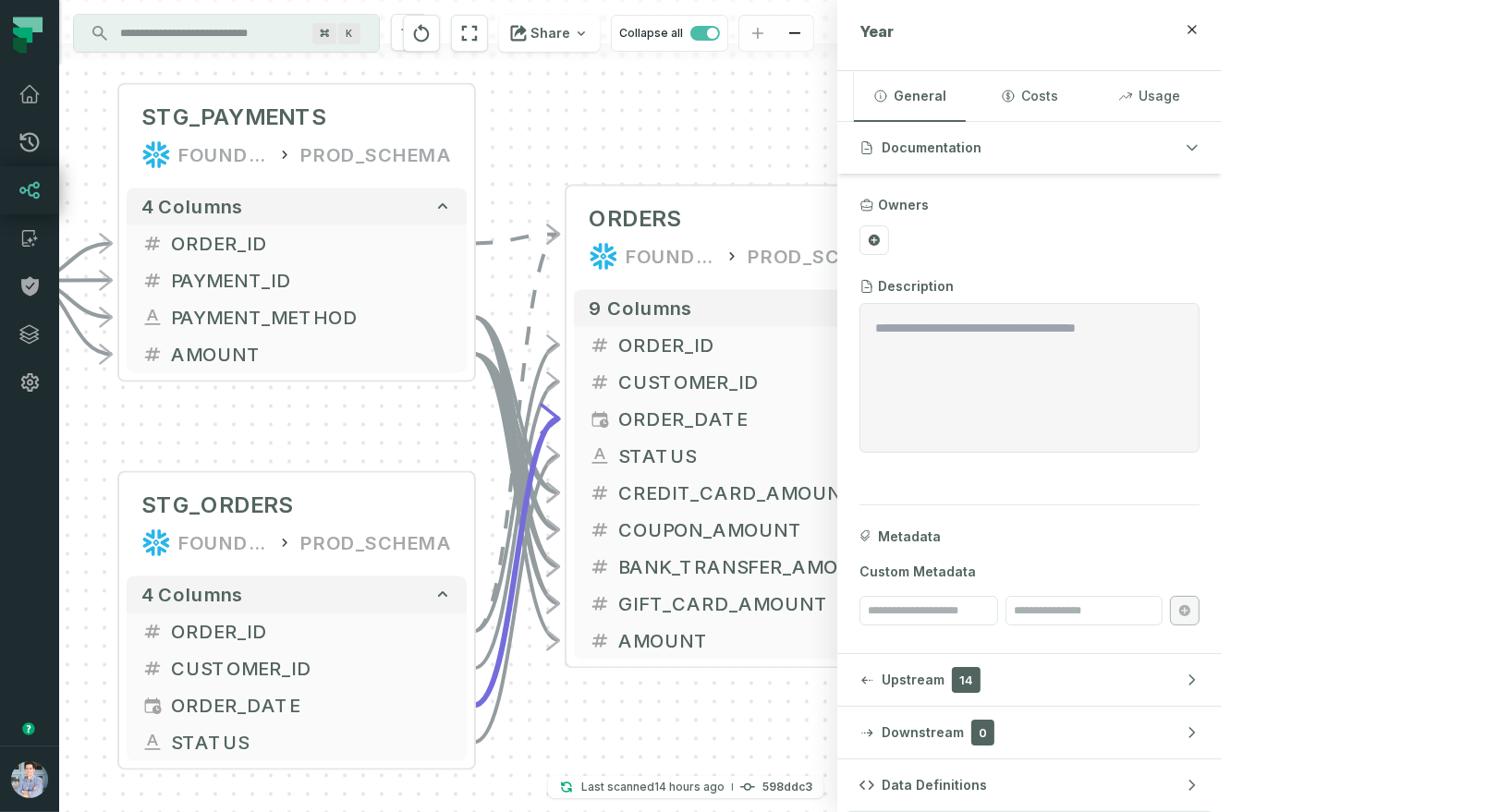 drag, startPoint x: 365, startPoint y: 503, endPoint x: 364, endPoint y: 430, distance: 73.00685 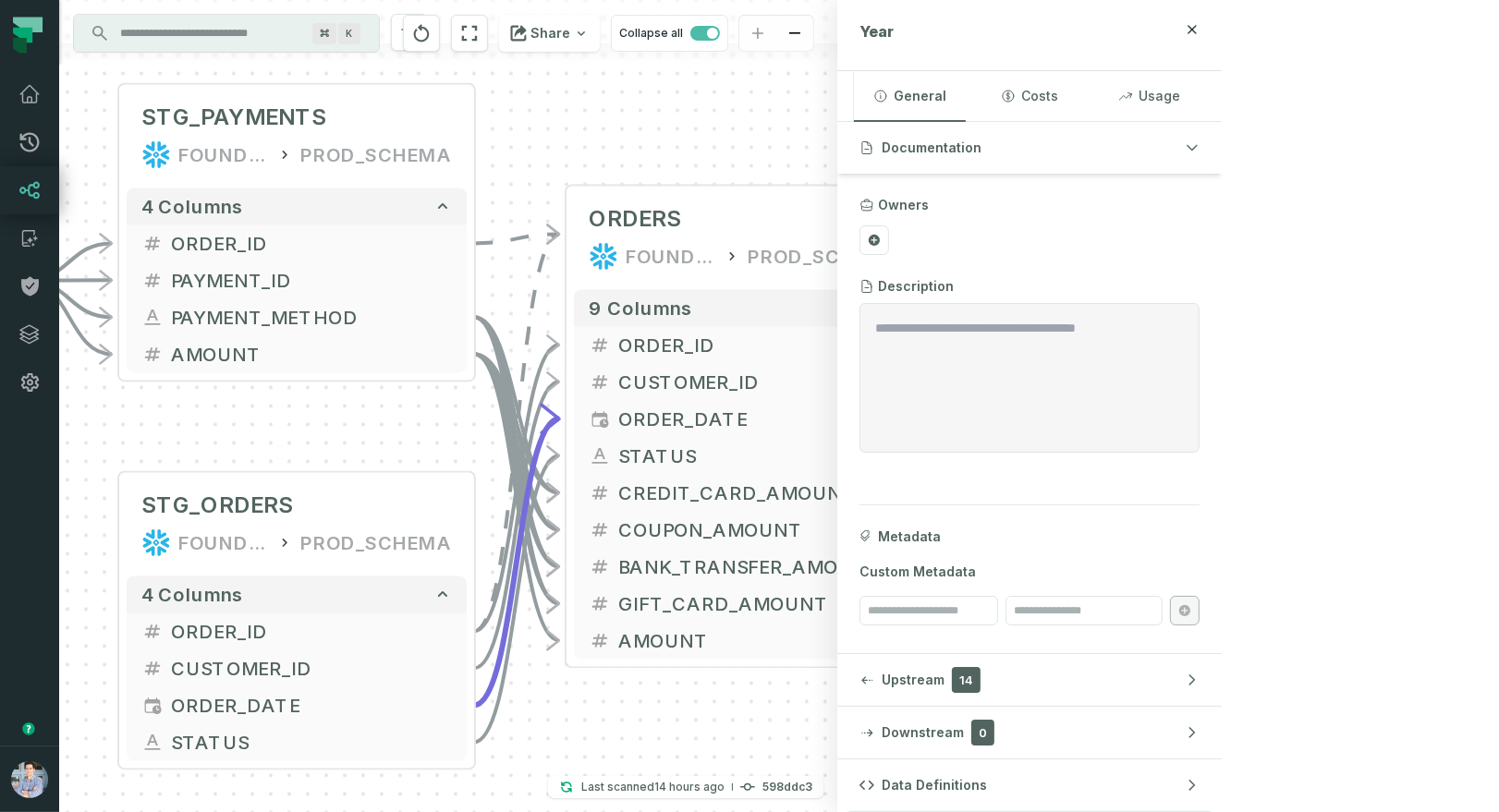 click on "sources   prod_data oracle_source - 7 columns ID - date - status - user_id - order_id - method - amount - sources   prod_data prod_schema - 7 columns - sources   prod_data prod_schema + 7 columns - ID + - date + - status + - user_id + - order_id - - method - - amount - - payments   /user/data/ bi_input - 4 columns - ID - - order_id - - method - - amount - - RAW_PAYMENTS   FOUNDATIONAL_DB PROD_SCHEMA - 4 columns - STG_PAYMENTS   FOUNDATIONAL_DB PROD_SCHEMA + 4 columns + STG_ORDERS   FOUNDATIONAL_DB PROD_SCHEMA + 4 columns + ORDER_ID + + CUSTOMER_ID + + ORDER_DATE + + STATUS - + orders   foundational view + 8 columns + Monthly Revenue   POWER BI /Sales/Reports 4 columns + Annual Revenue   POWER BI /New Reports/ 4 columns + Account ID + Account Name - Year - Total Revenue + Coupon Usage   POWER BI /New Reports/ 4 columns + Coupon Usage   POWER BI /Sales/Reports 4 columns + Annual Revenue   POWER BI /Sales/Reports 4 columns - ORDERS   FOUNDATIONAL_DB - - -" at bounding box center (448, 406) 